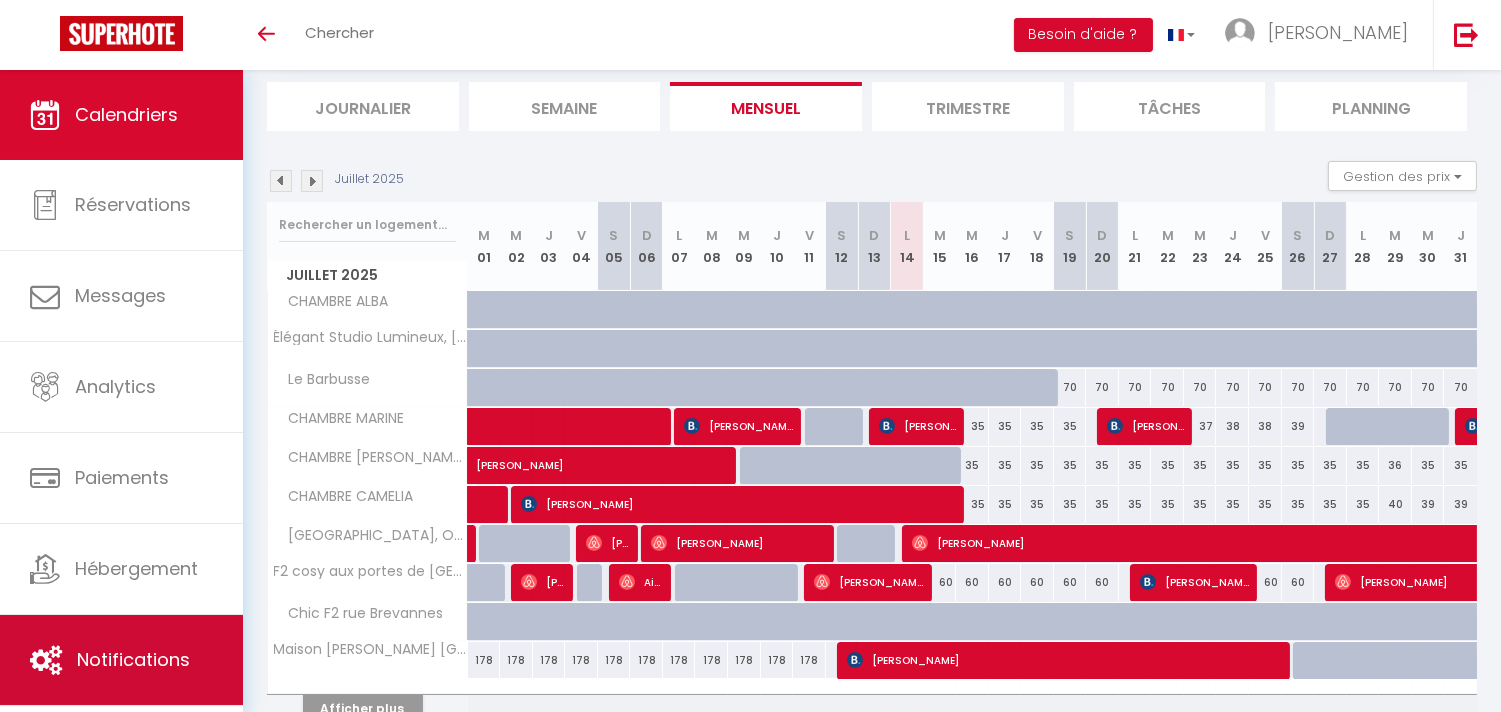 scroll, scrollTop: 227, scrollLeft: 0, axis: vertical 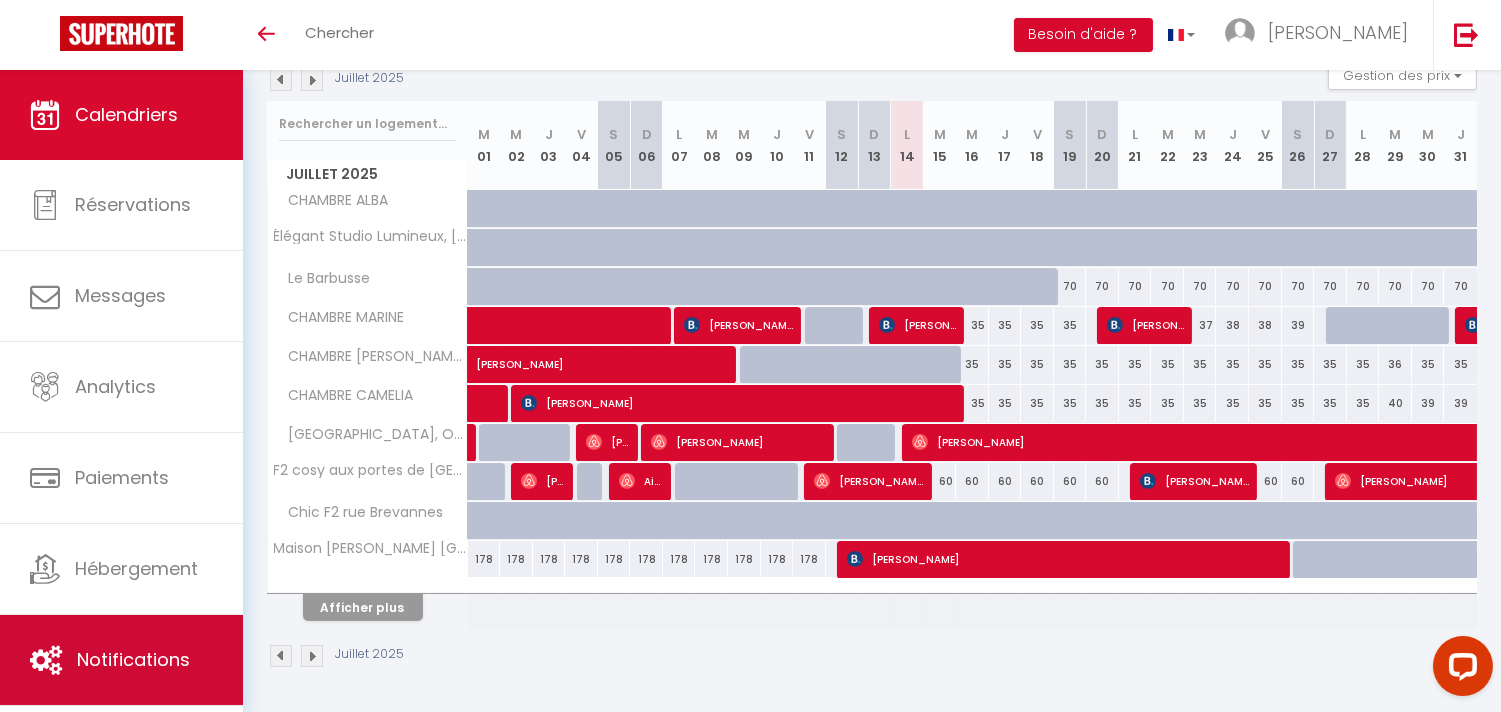 click on "Notifications" at bounding box center (133, 659) 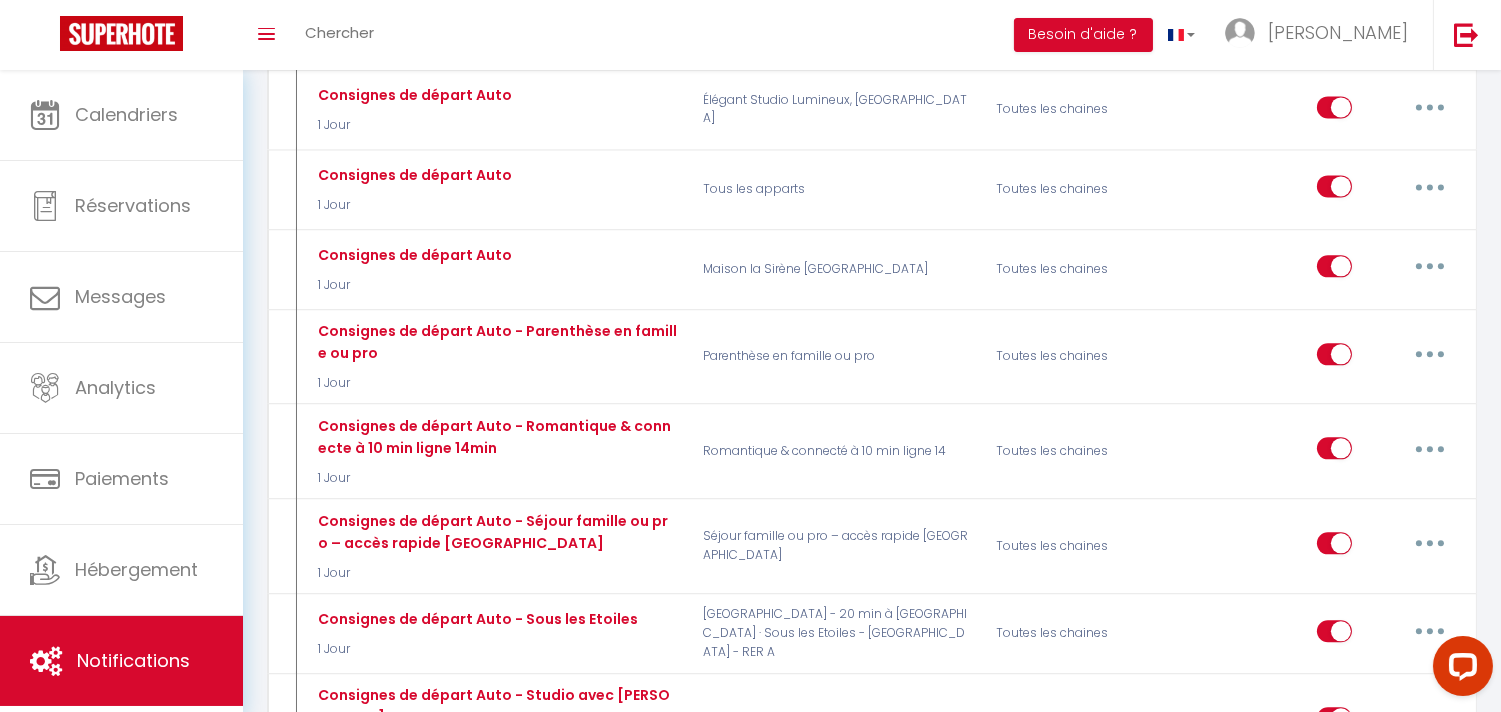 scroll, scrollTop: 8222, scrollLeft: 0, axis: vertical 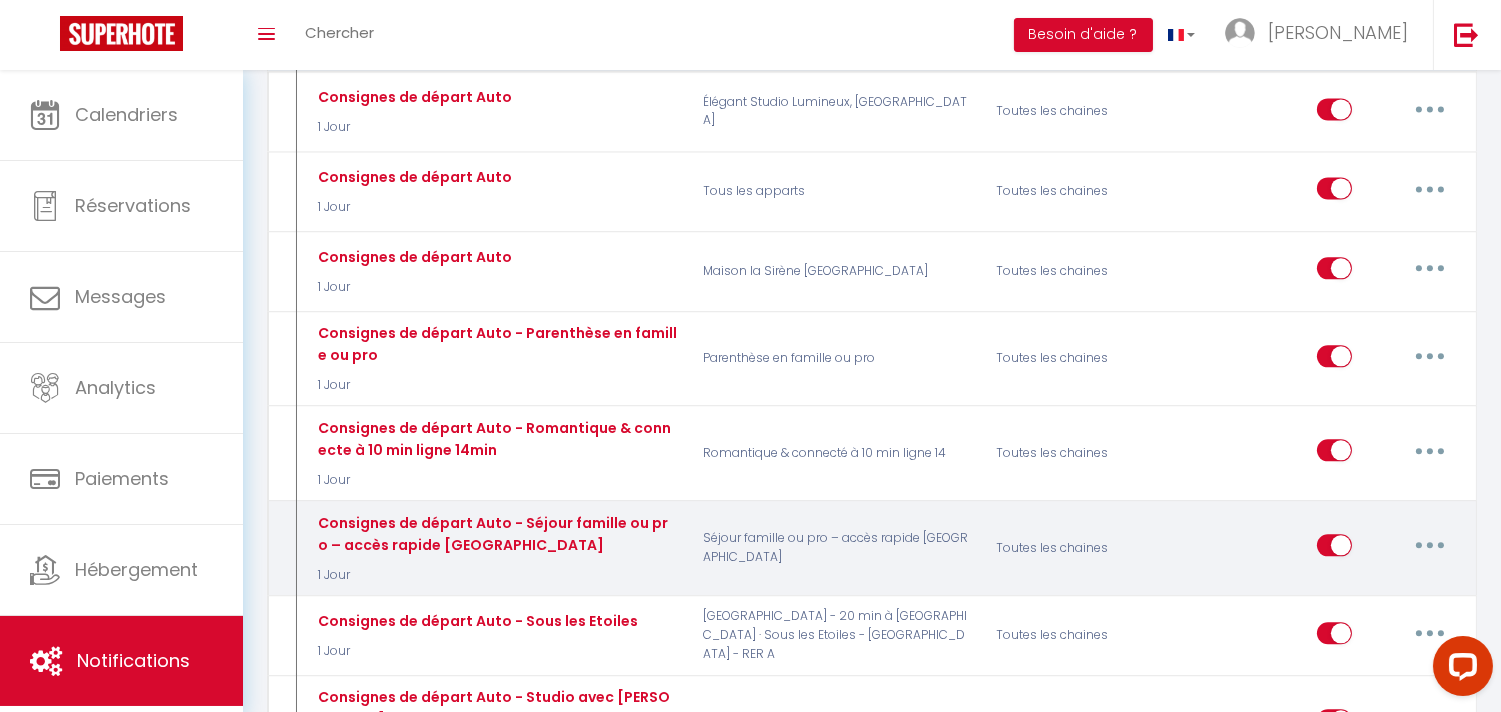 click at bounding box center [1430, 545] 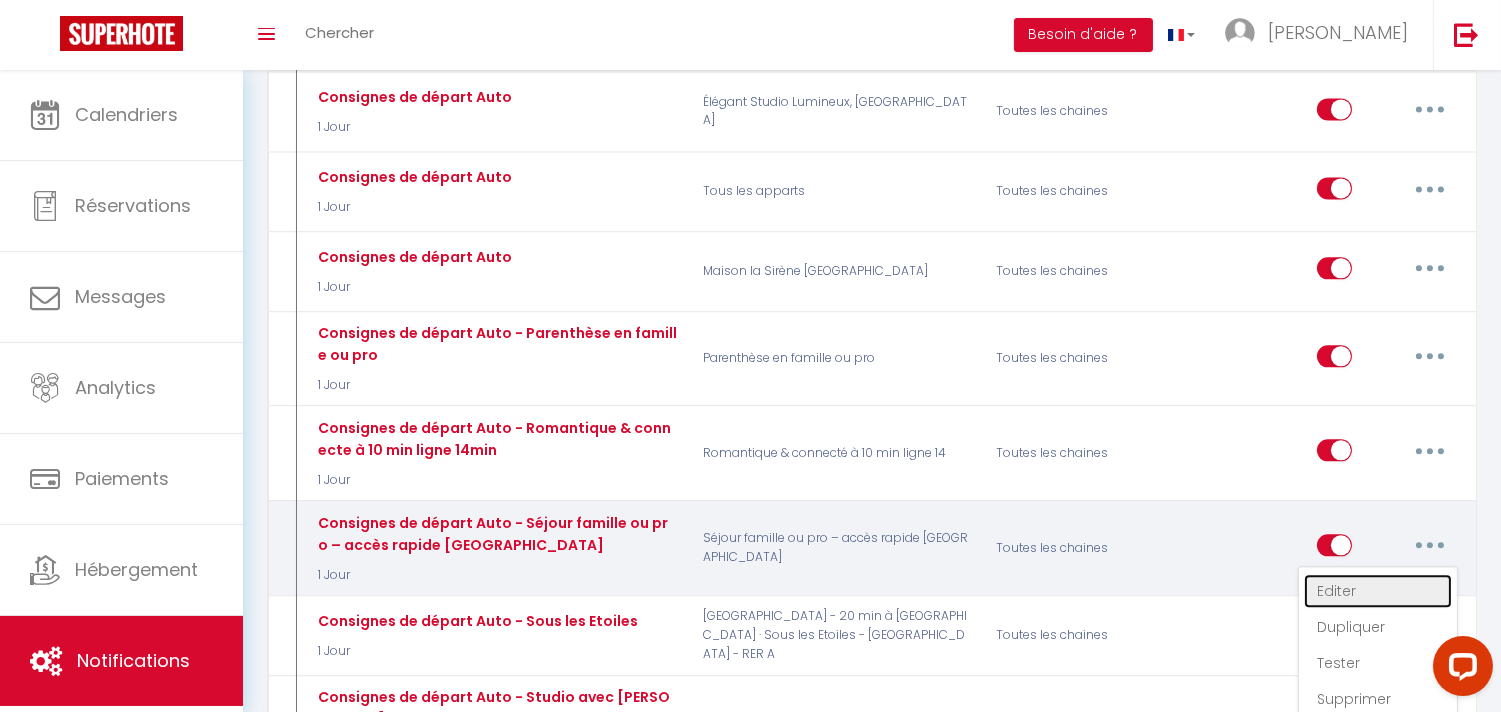 click on "Editer" at bounding box center [1378, 591] 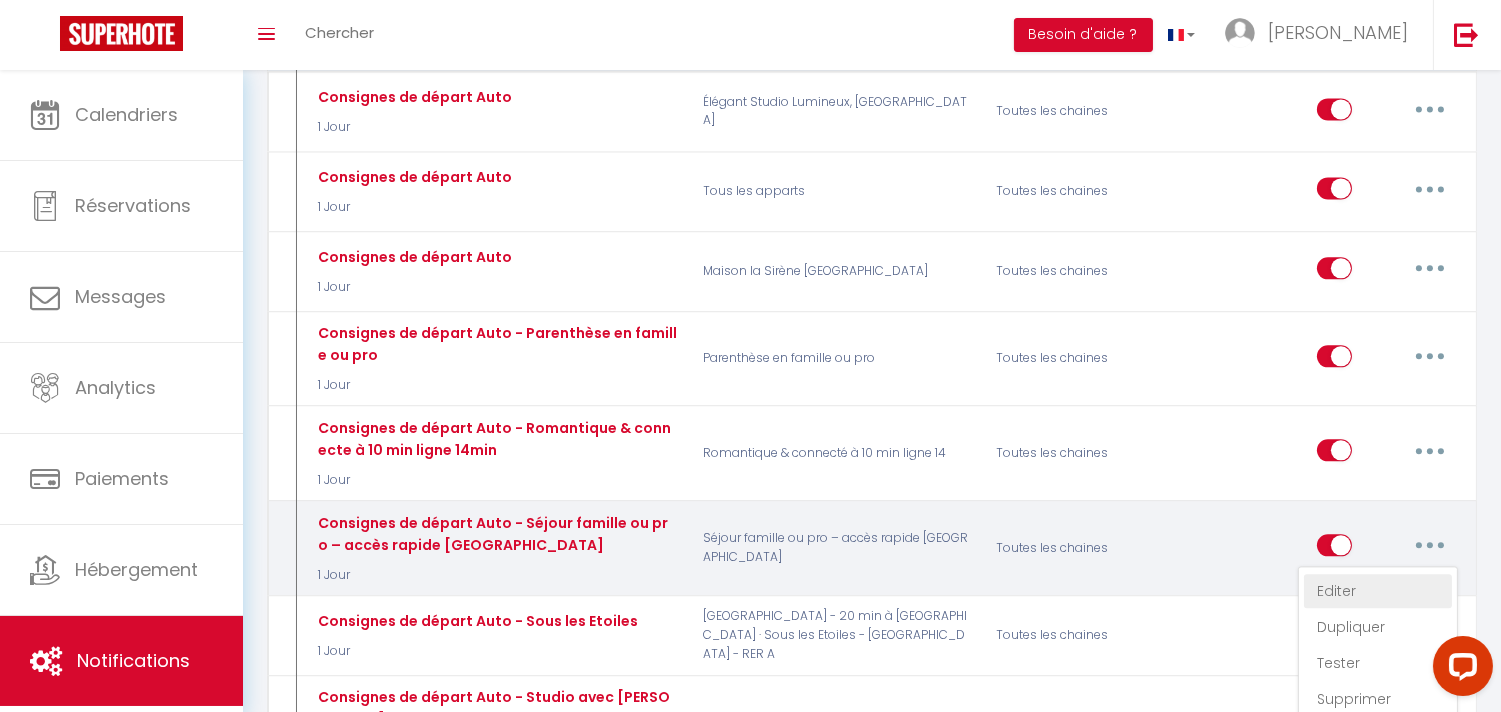 type on "Consignes de départ Auto - Séjour famille ou pro – accès rapide [GEOGRAPHIC_DATA]" 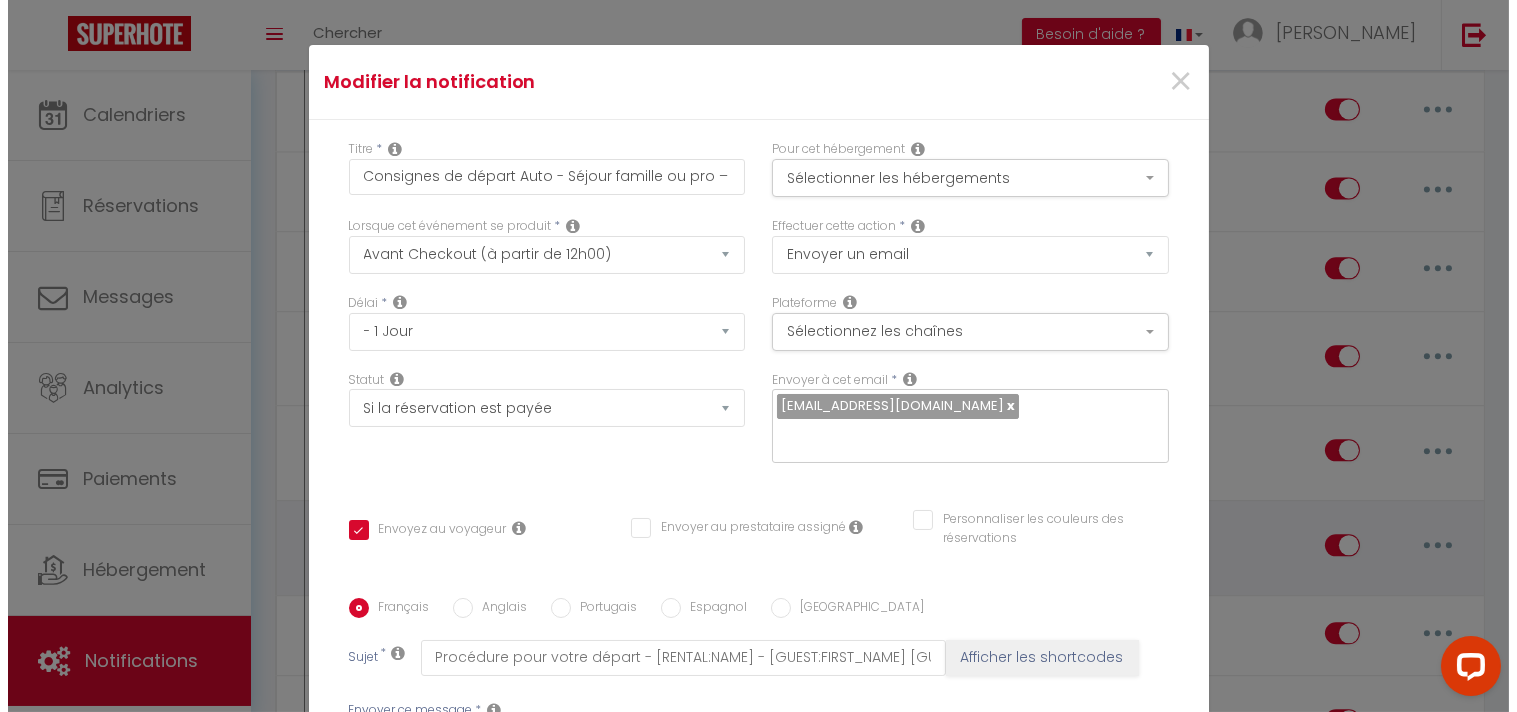 scroll, scrollTop: 8132, scrollLeft: 0, axis: vertical 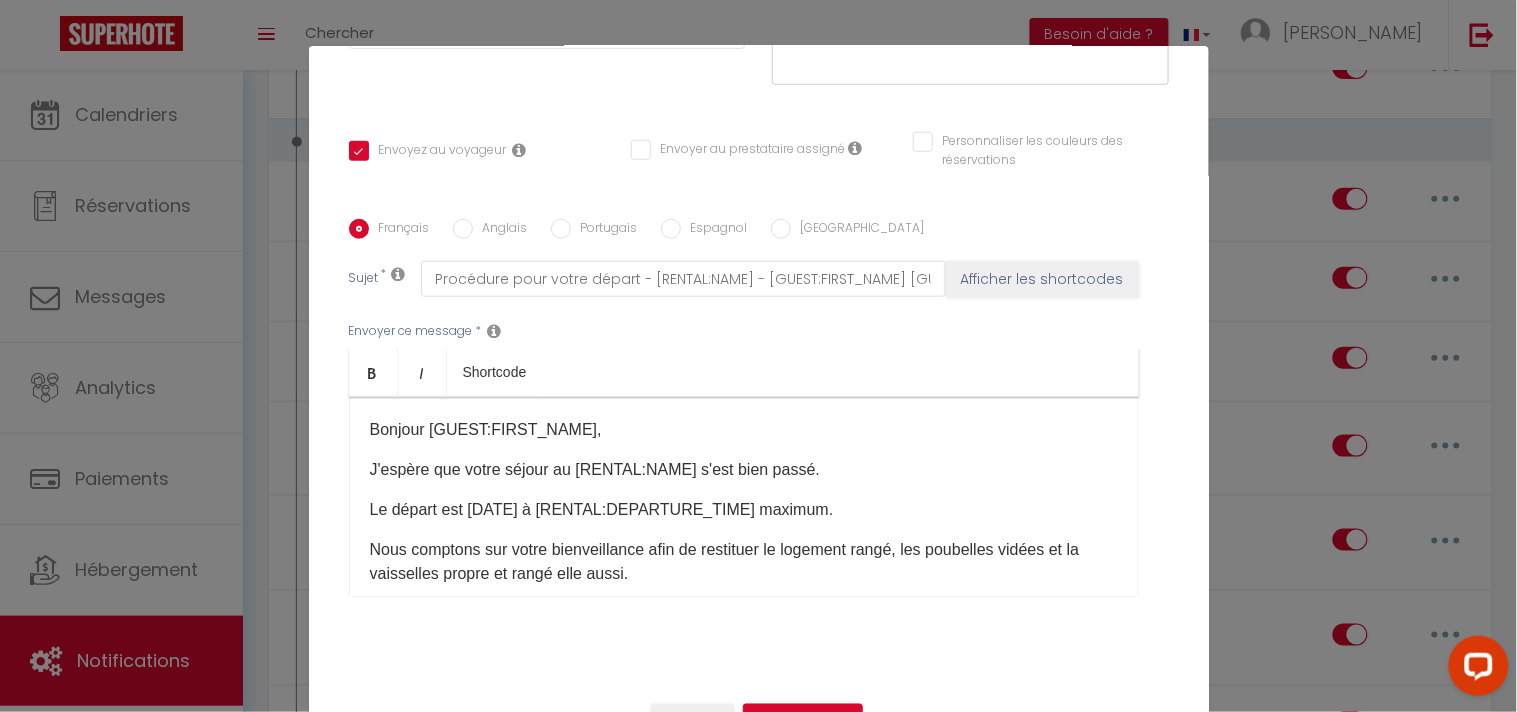 click on "Le départ est [DATE] à [RENTAL:DEPARTURE_TIME] maximum." at bounding box center [744, 510] 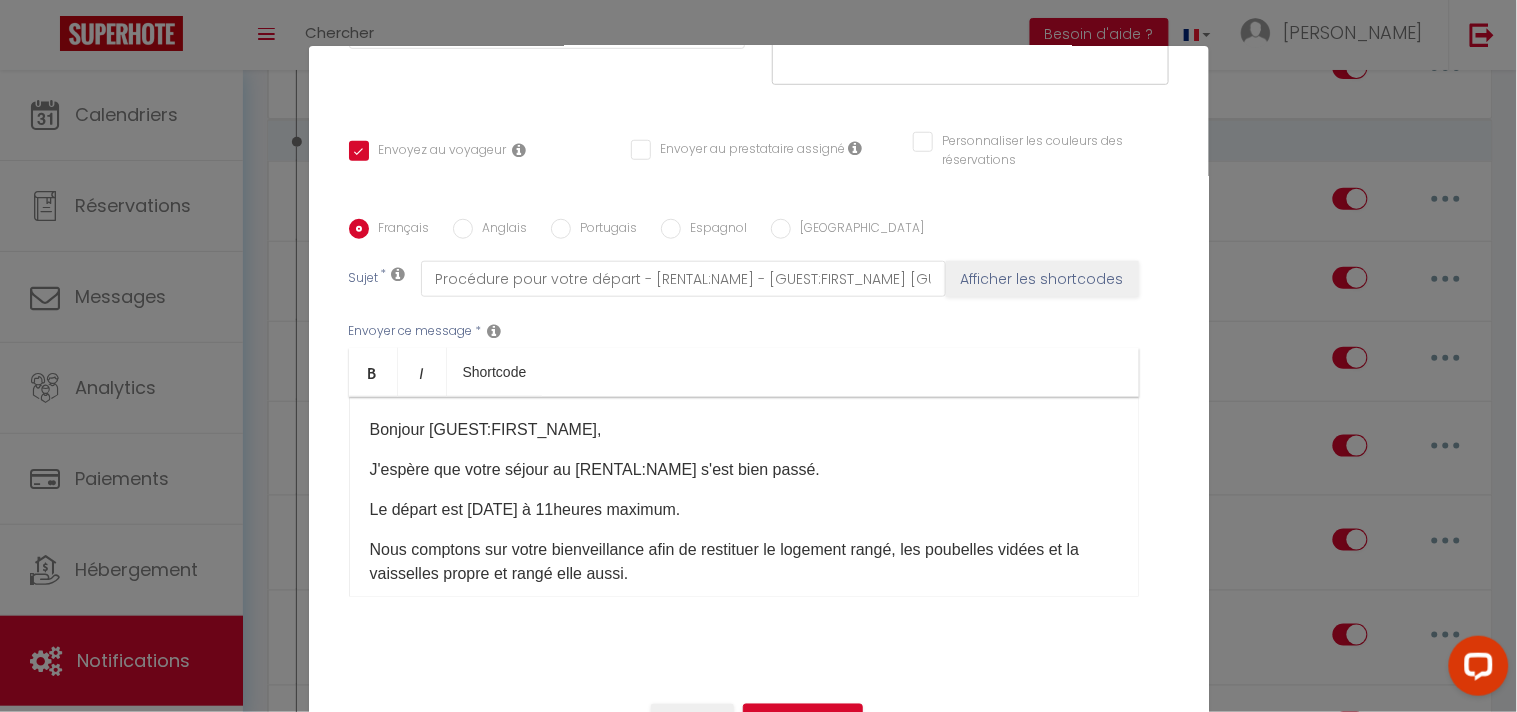 click on "Le départ est [DATE] à 11heures maximum." at bounding box center (744, 510) 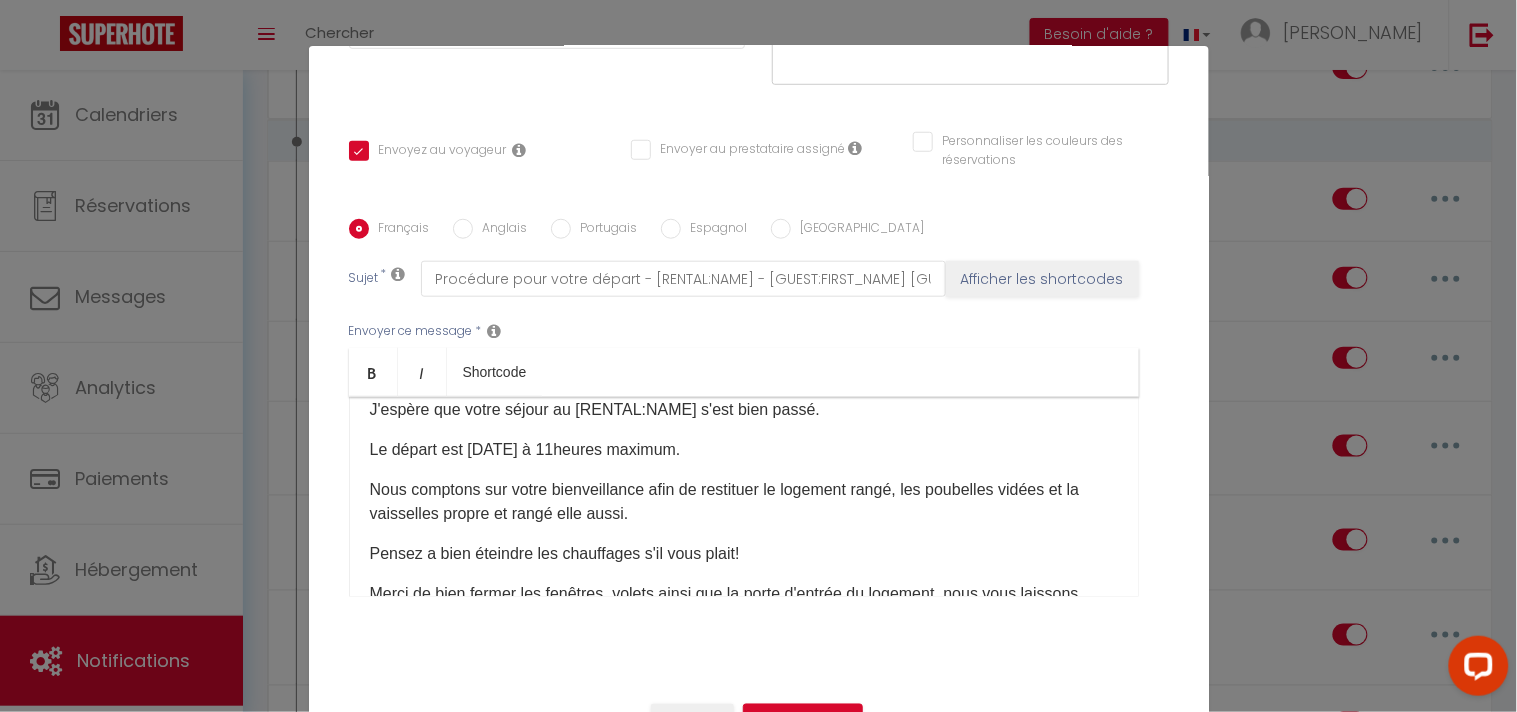 scroll, scrollTop: 111, scrollLeft: 0, axis: vertical 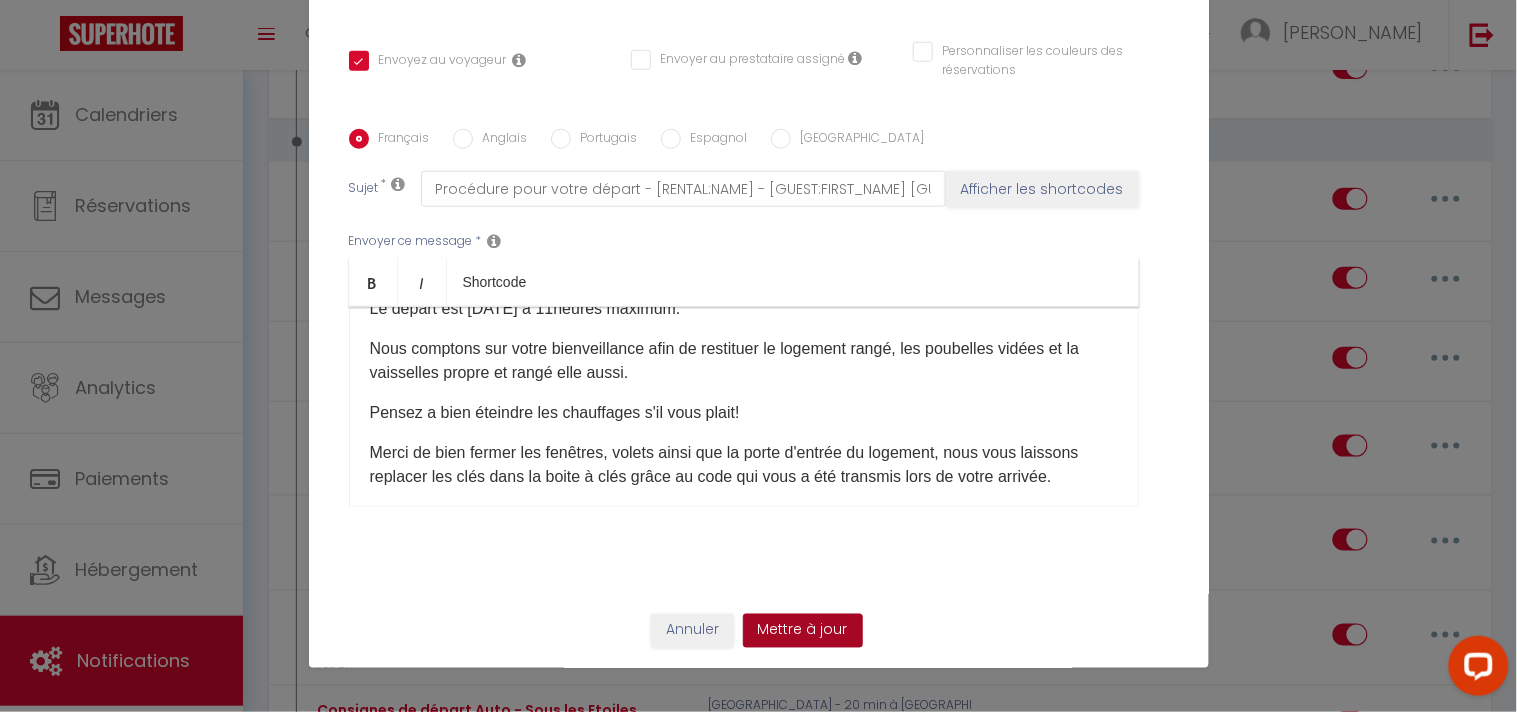 click on "Mettre à jour" at bounding box center (803, 631) 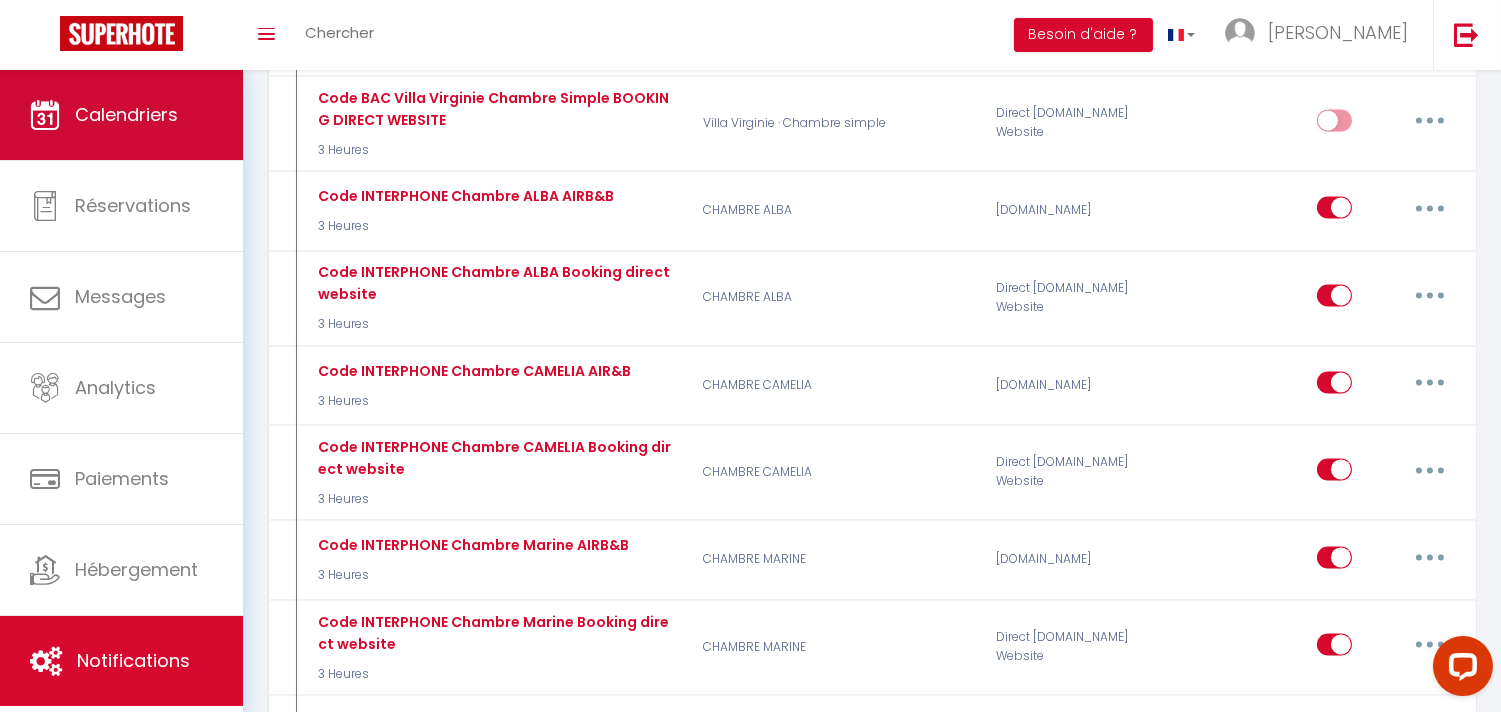 scroll, scrollTop: 7000, scrollLeft: 0, axis: vertical 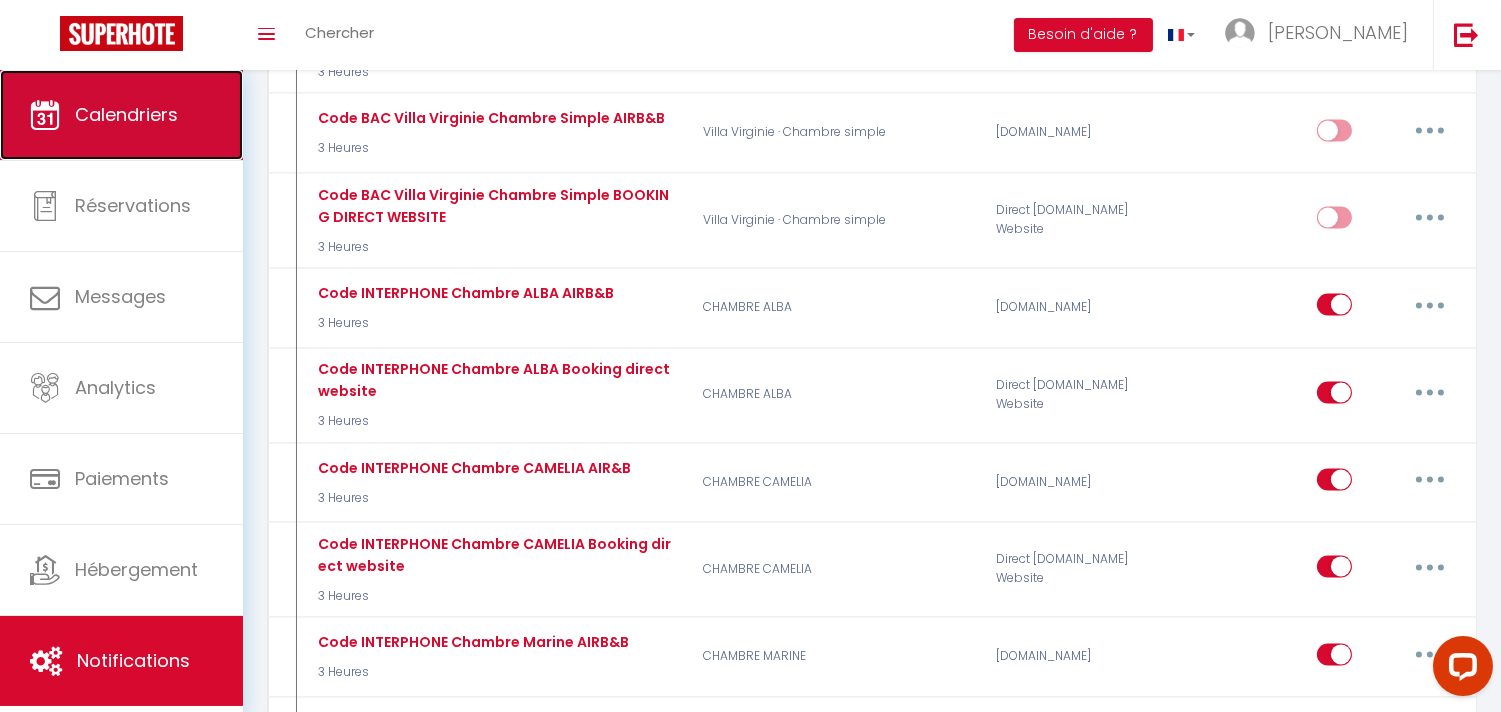 click on "Calendriers" at bounding box center [121, 115] 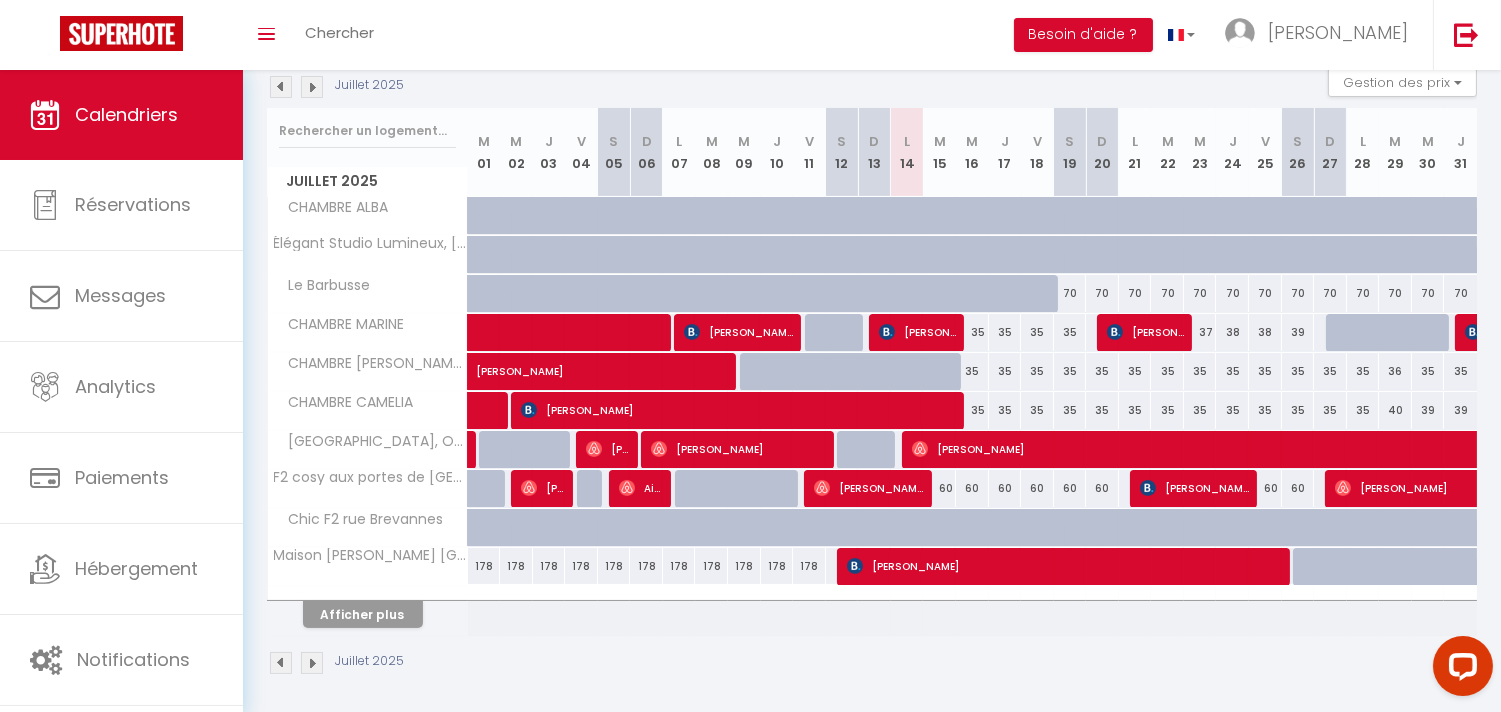 scroll, scrollTop: 227, scrollLeft: 0, axis: vertical 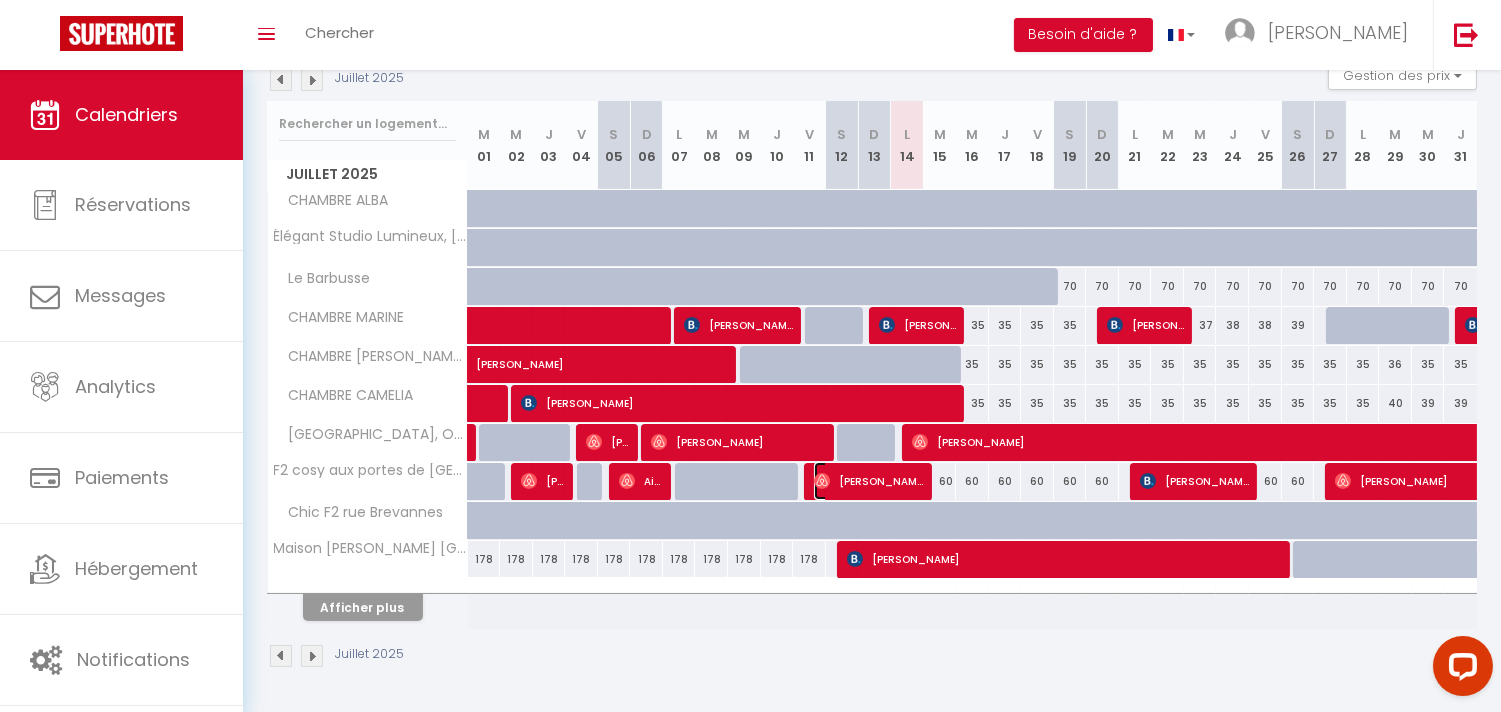 click on "[PERSON_NAME]" at bounding box center (869, 481) 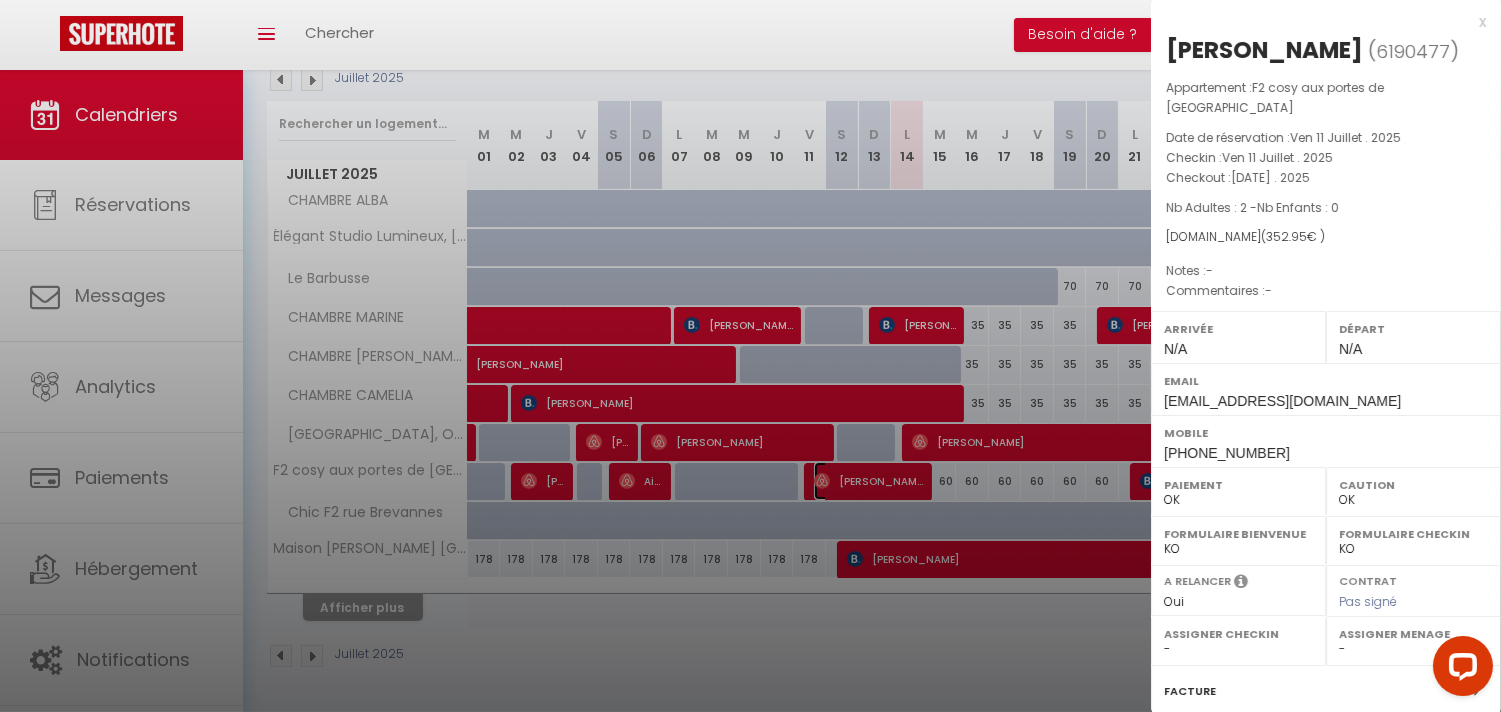 scroll, scrollTop: 221, scrollLeft: 0, axis: vertical 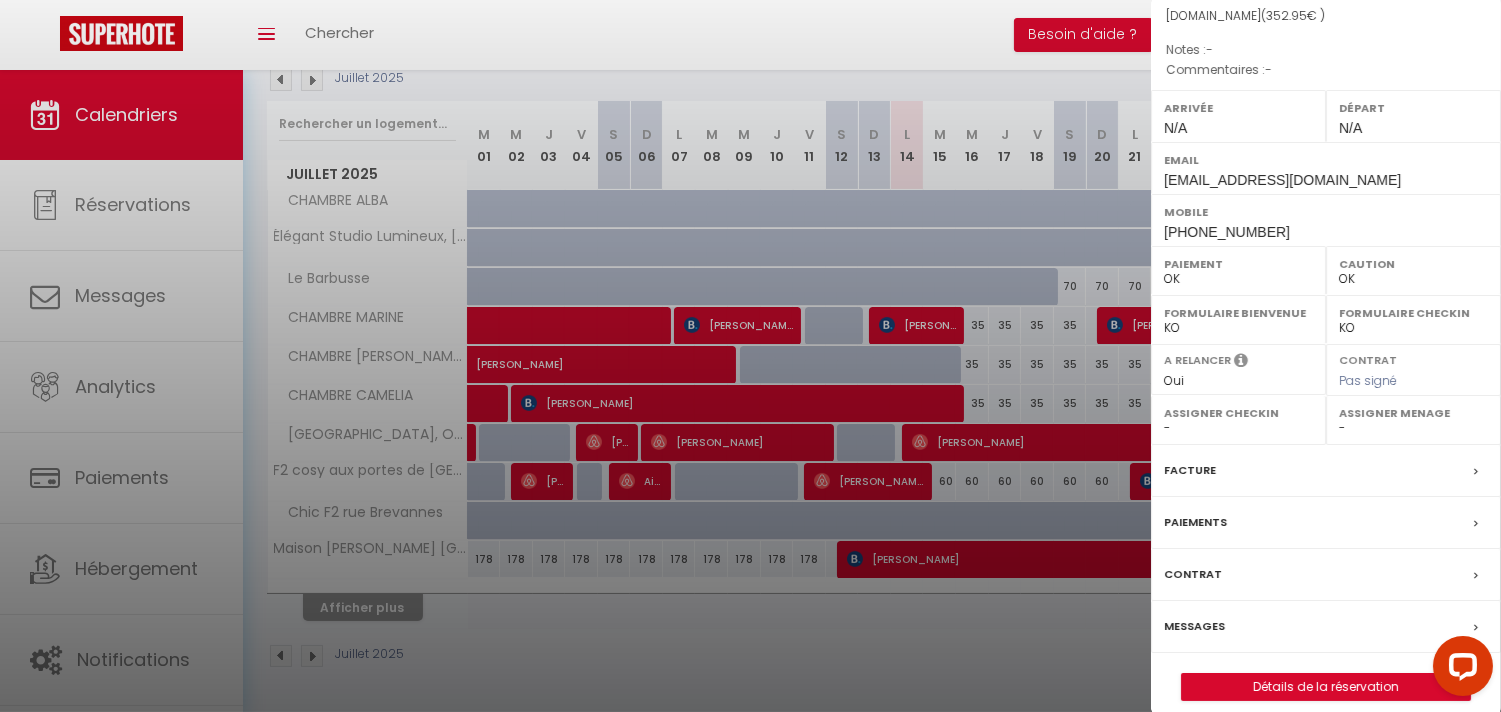 click on "Messages" at bounding box center [1326, 627] 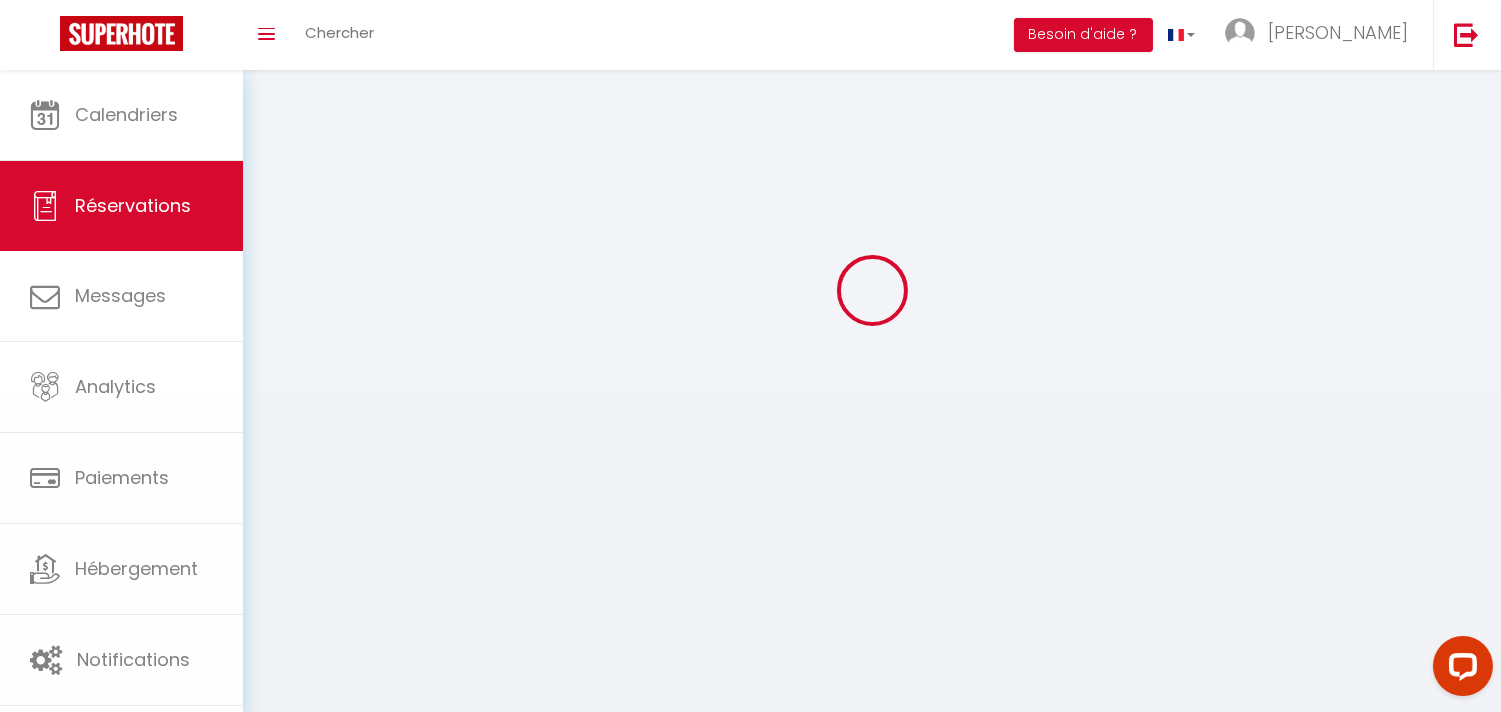 scroll, scrollTop: 0, scrollLeft: 0, axis: both 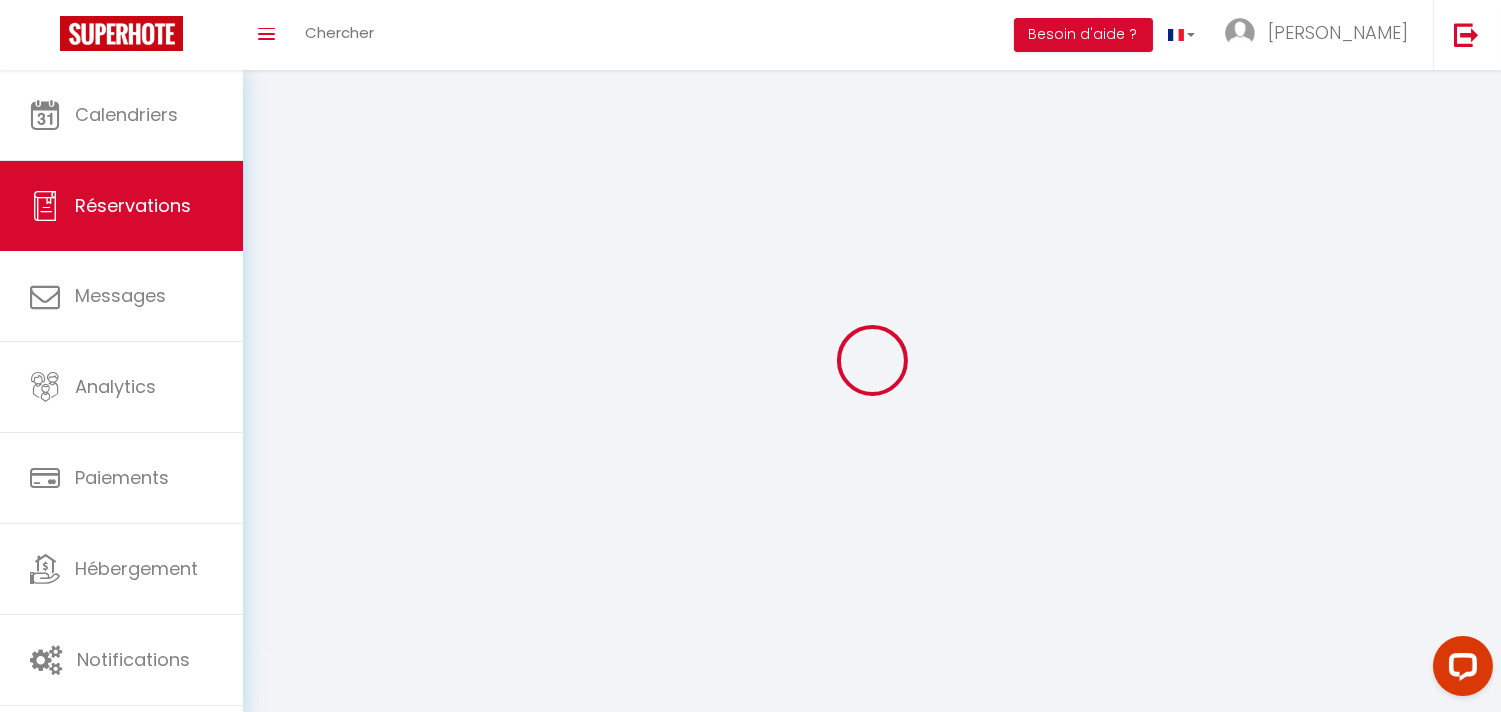select 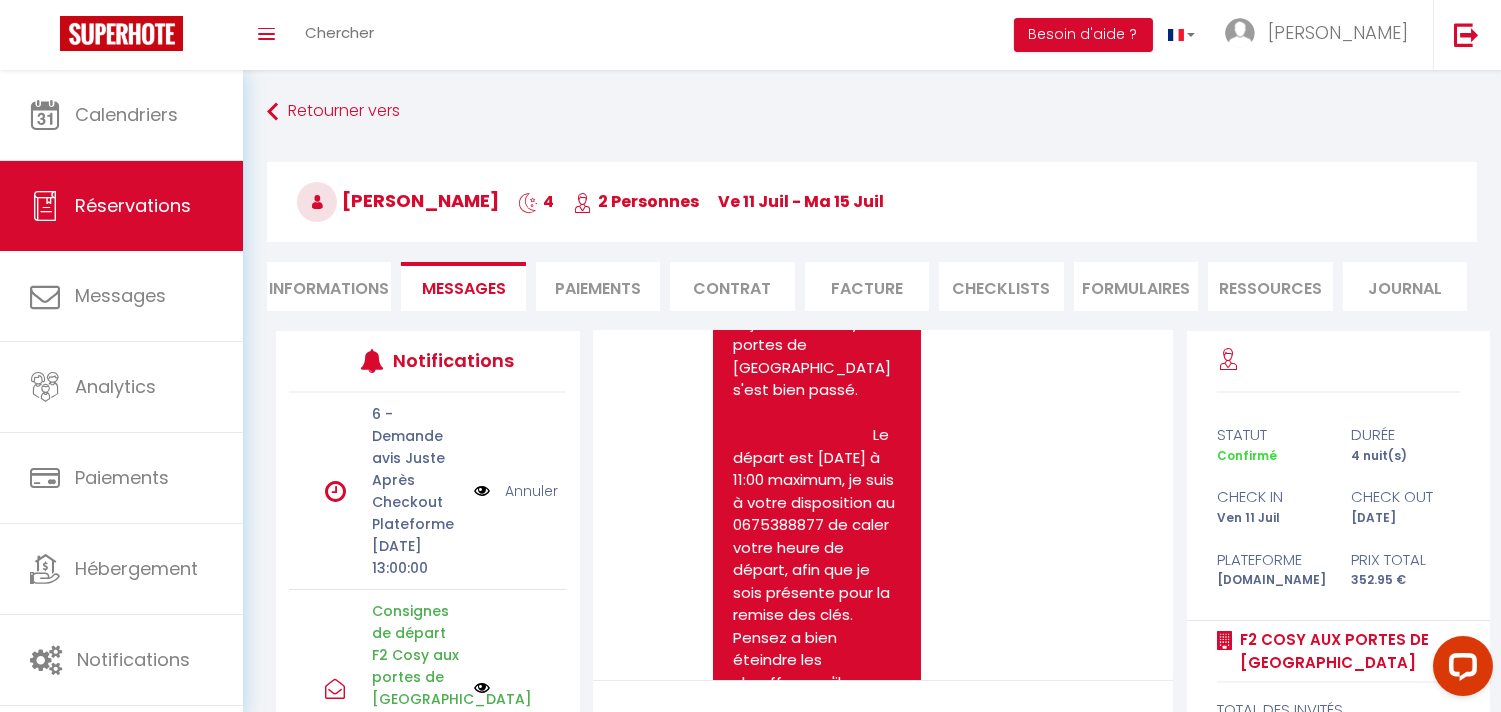 scroll, scrollTop: 4447, scrollLeft: 0, axis: vertical 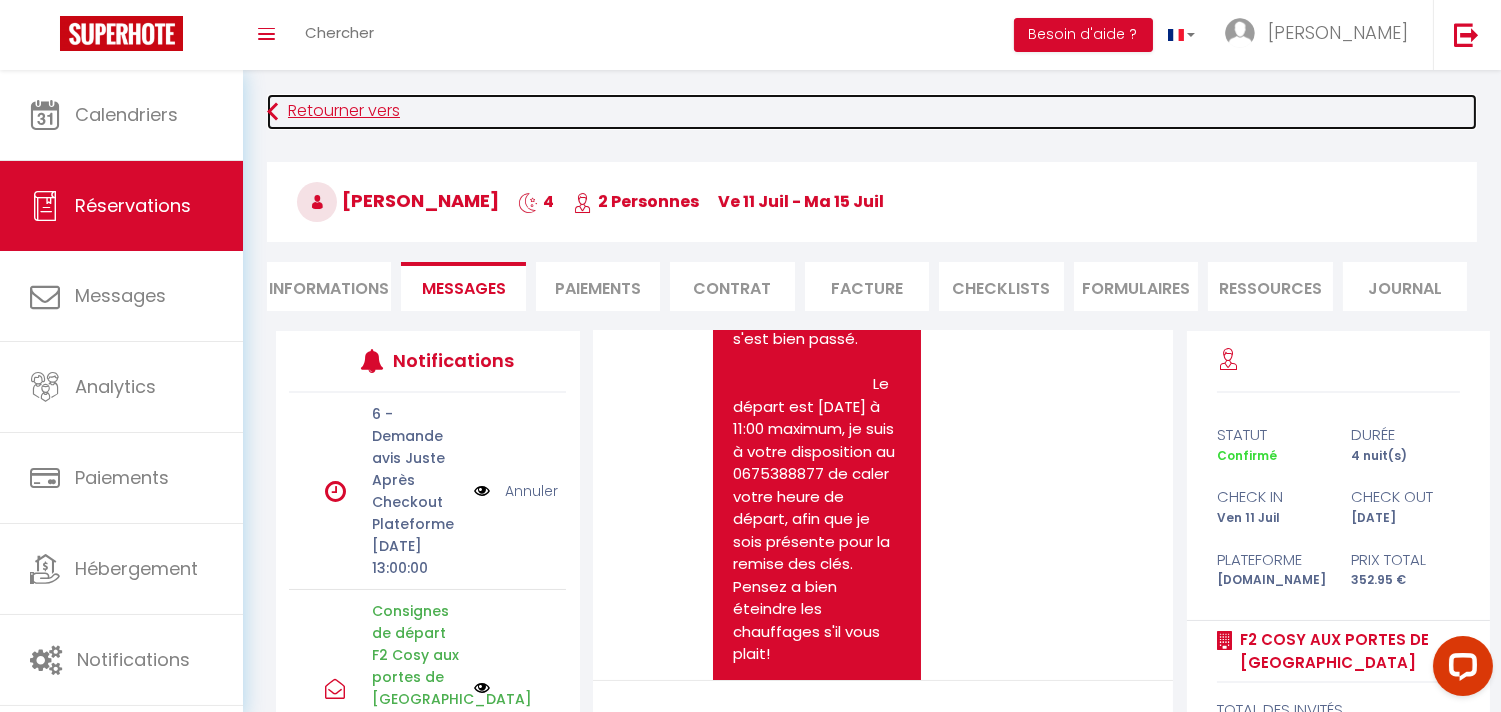 click at bounding box center [272, 112] 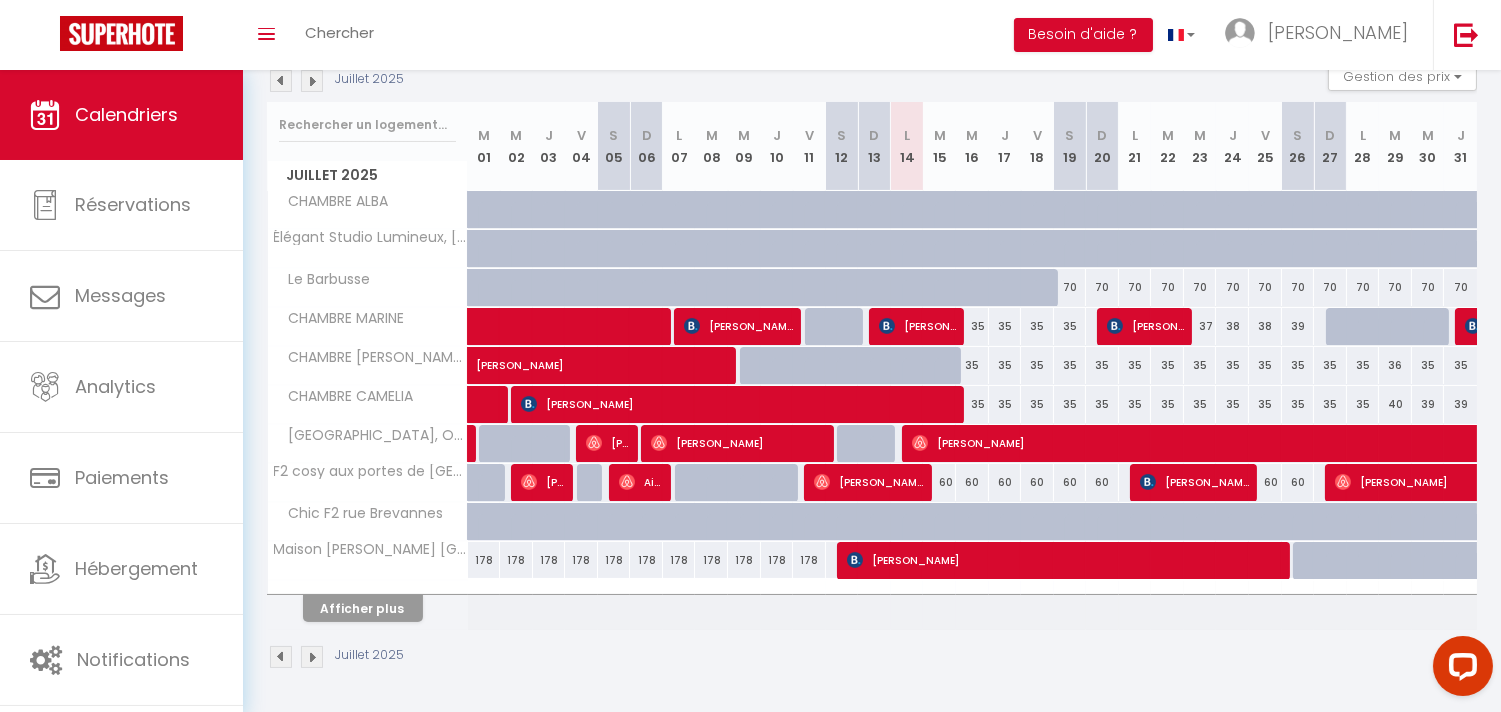 scroll, scrollTop: 227, scrollLeft: 0, axis: vertical 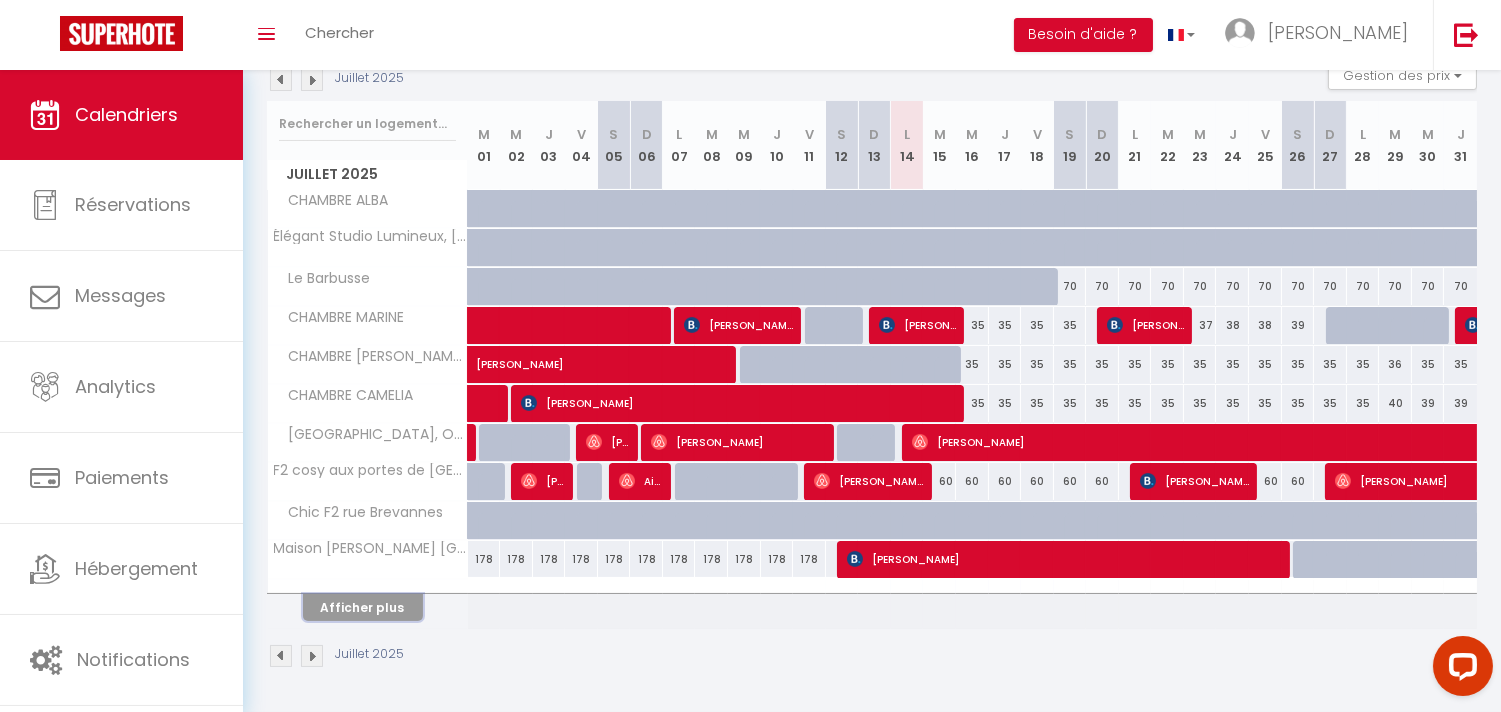 click on "Afficher plus" at bounding box center [363, 607] 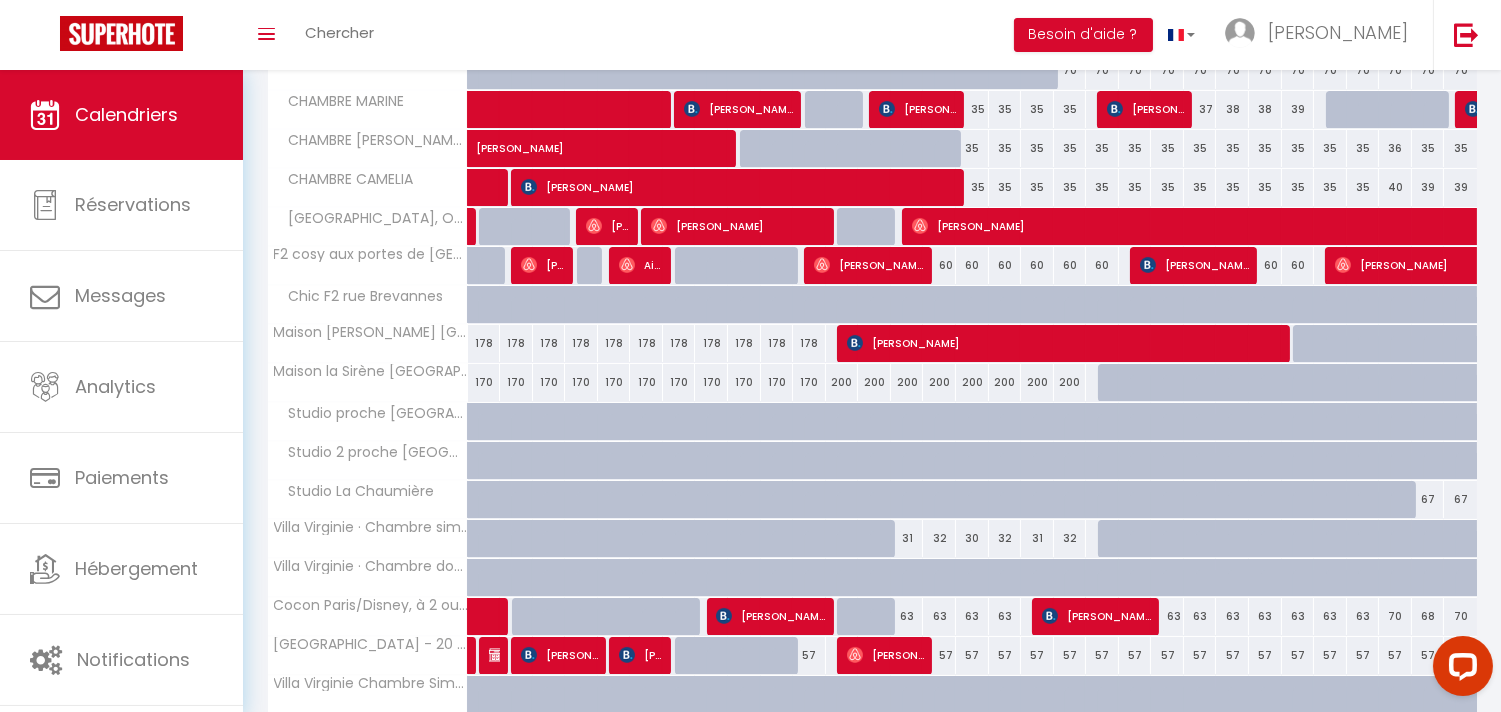 scroll, scrollTop: 618, scrollLeft: 0, axis: vertical 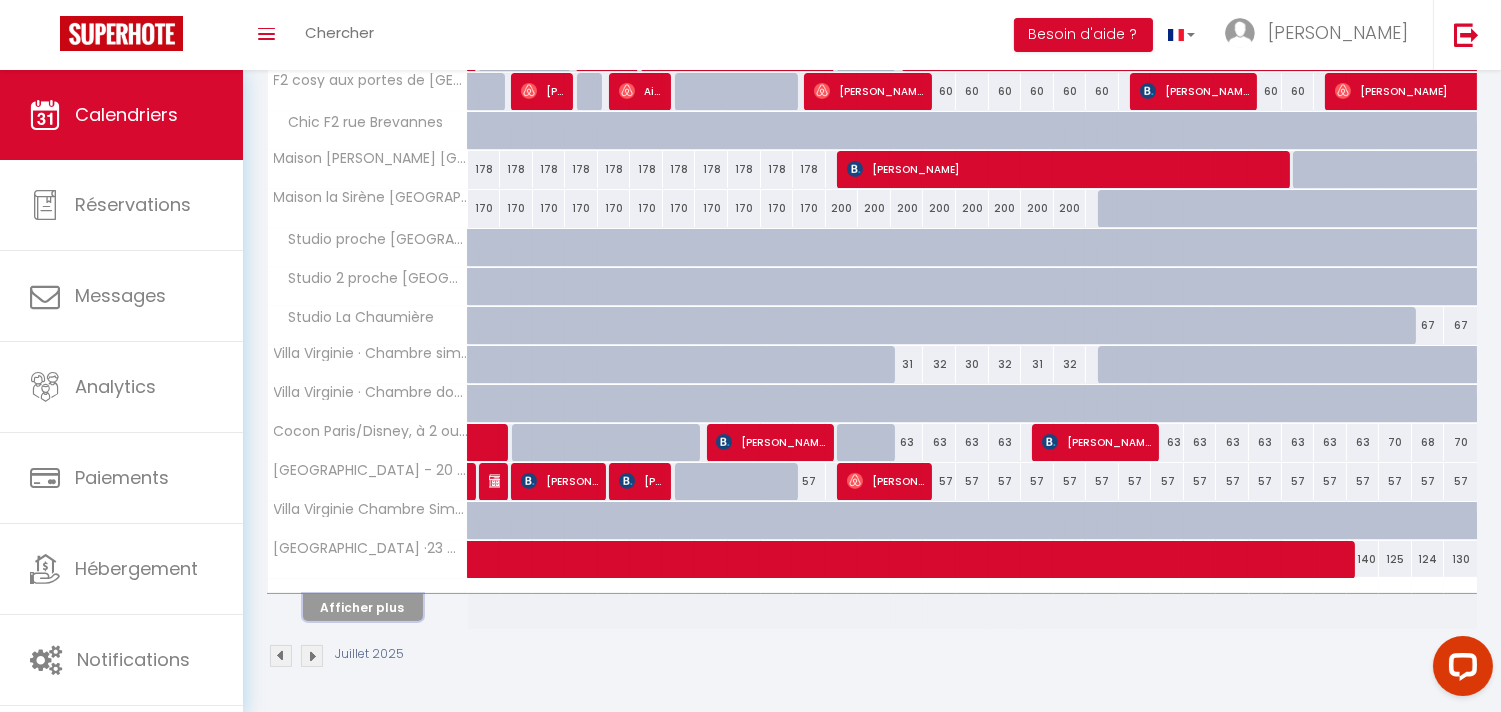 click on "Afficher plus" at bounding box center (363, 607) 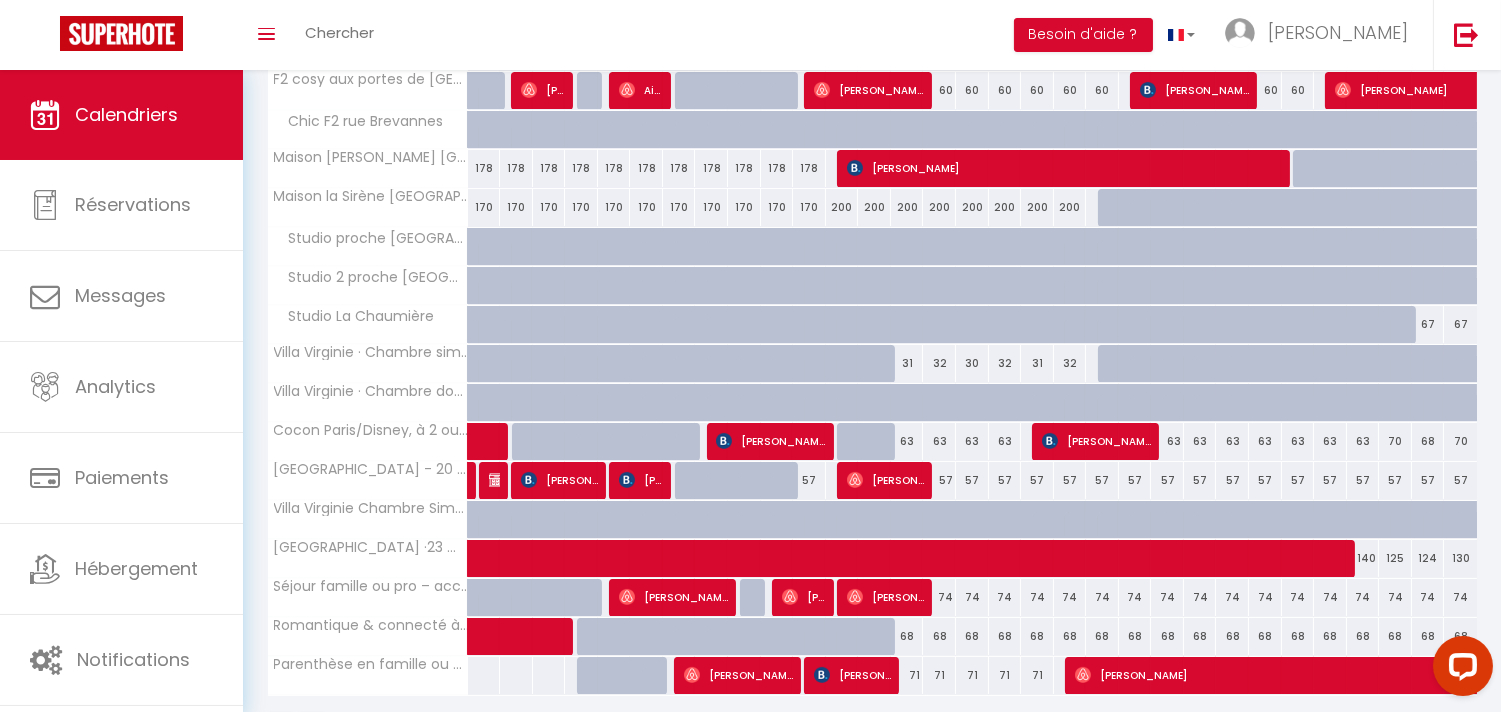 scroll, scrollTop: 686, scrollLeft: 0, axis: vertical 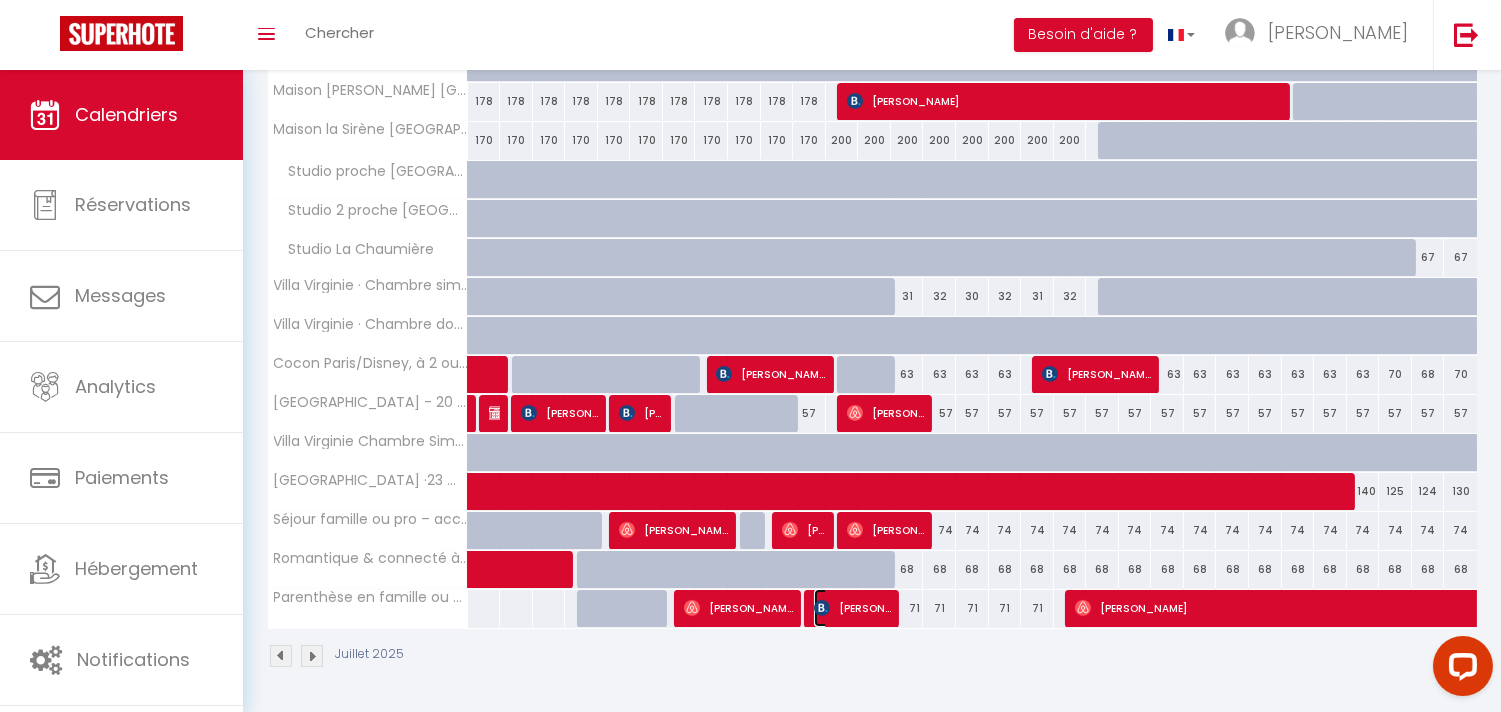 click on "[PERSON_NAME]" at bounding box center [852, 608] 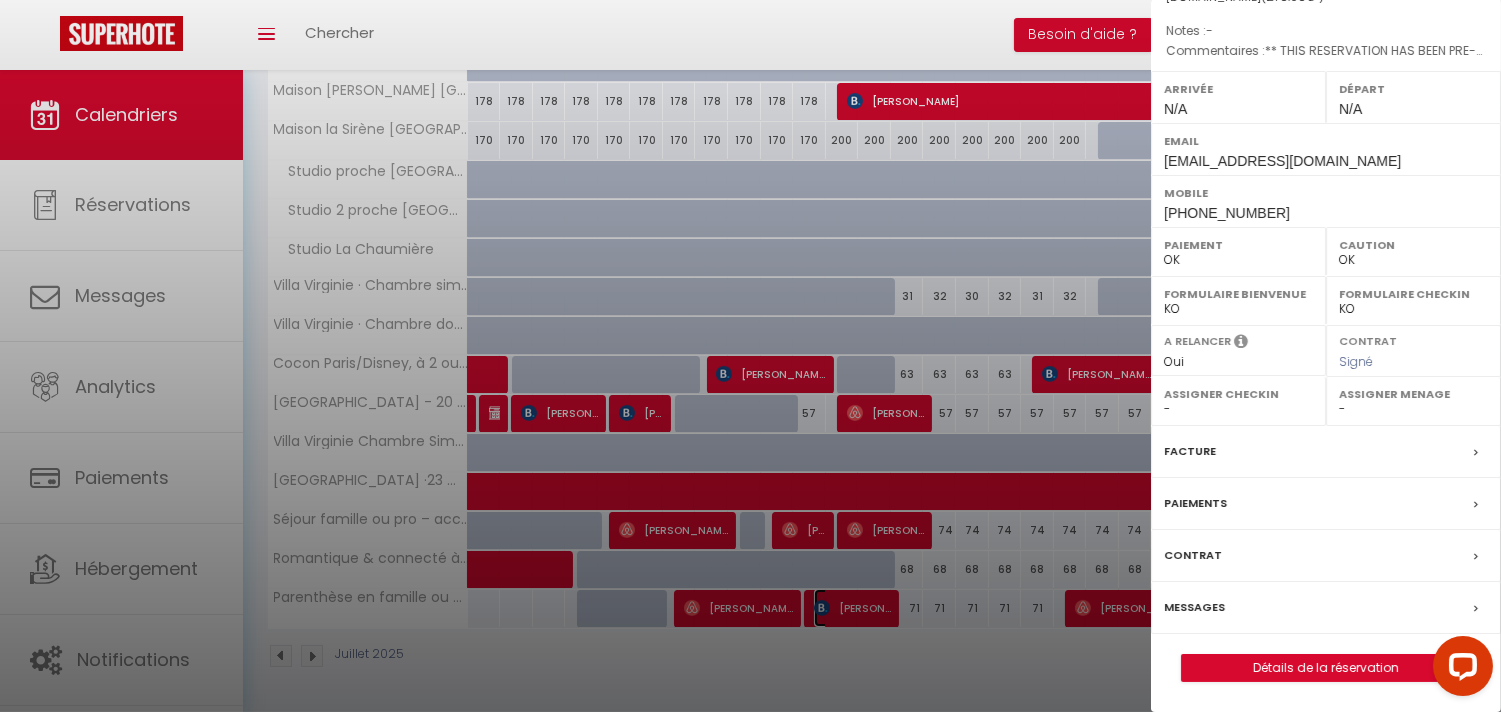 scroll, scrollTop: 221, scrollLeft: 0, axis: vertical 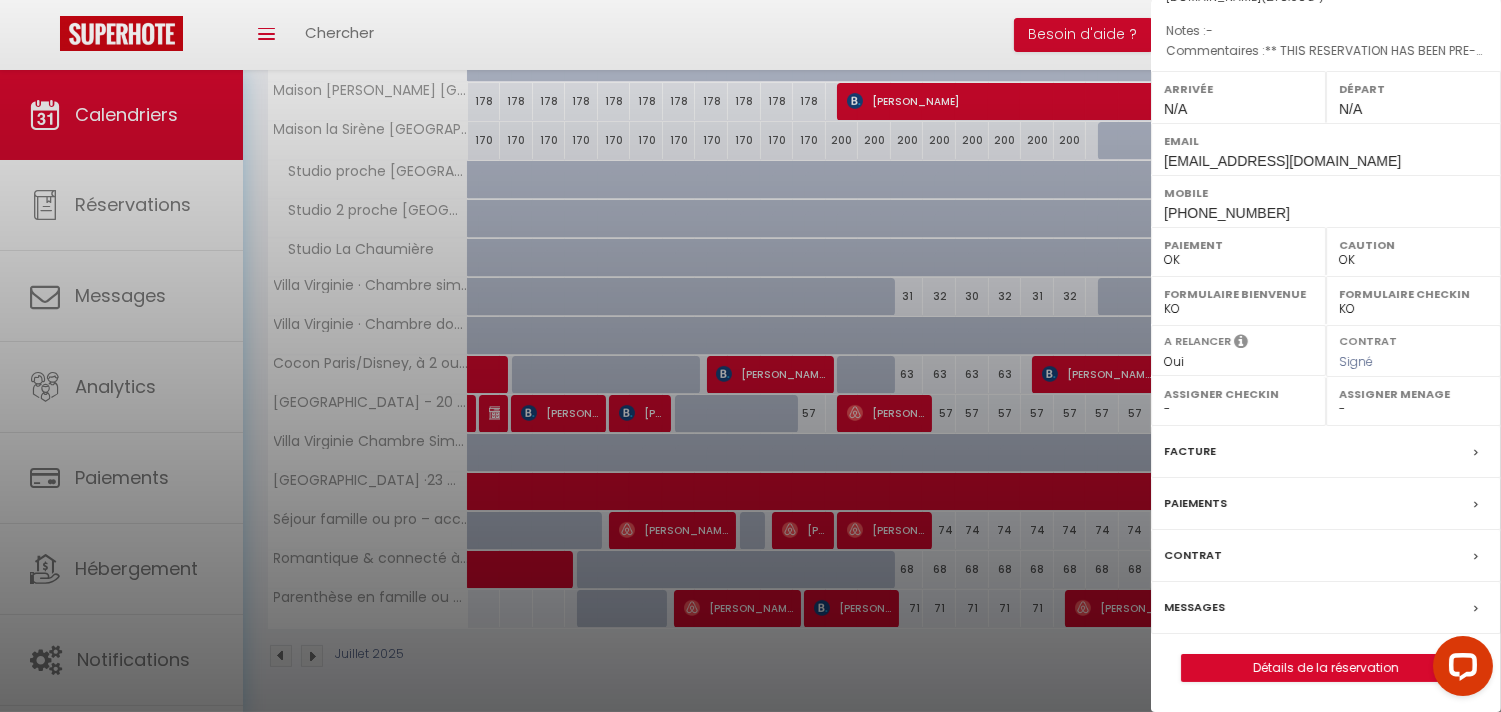 click on "Messages" at bounding box center (1326, 608) 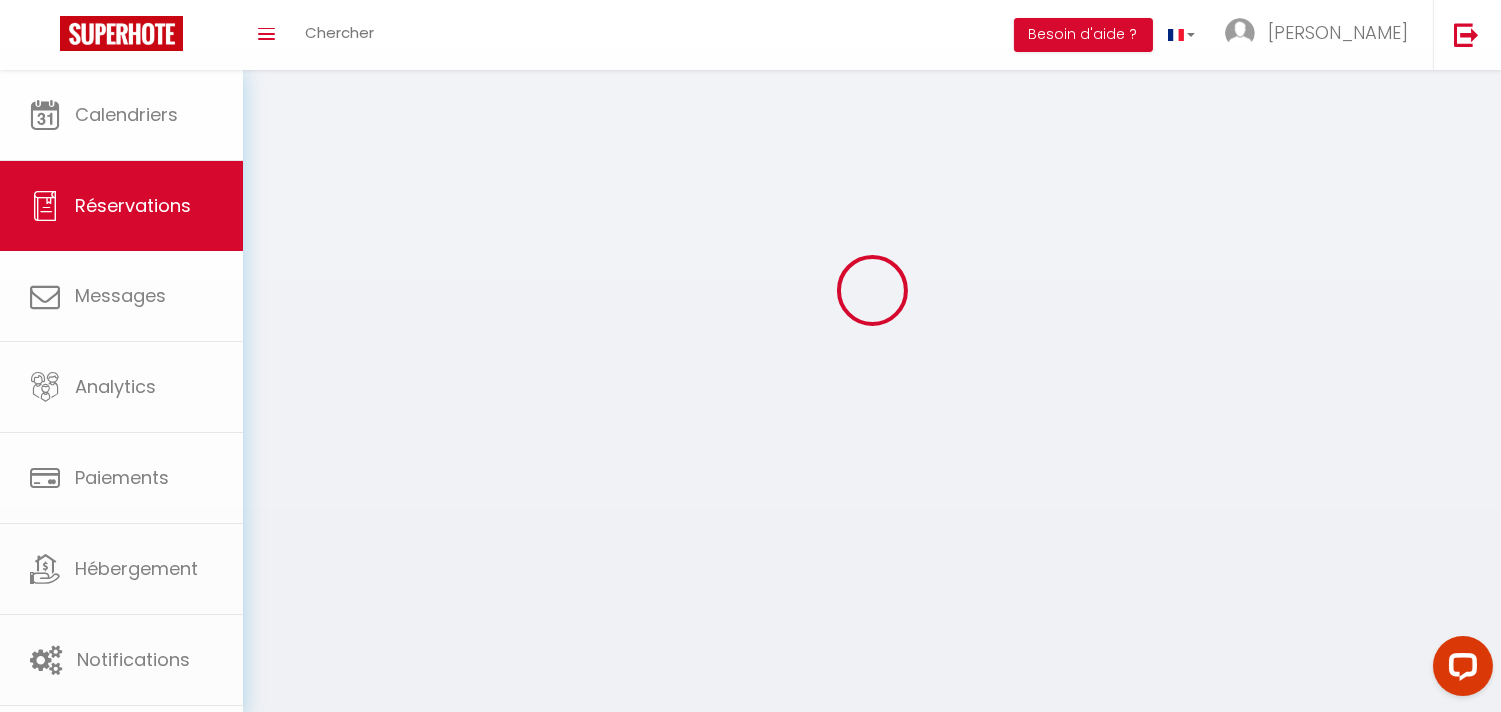 scroll, scrollTop: 0, scrollLeft: 0, axis: both 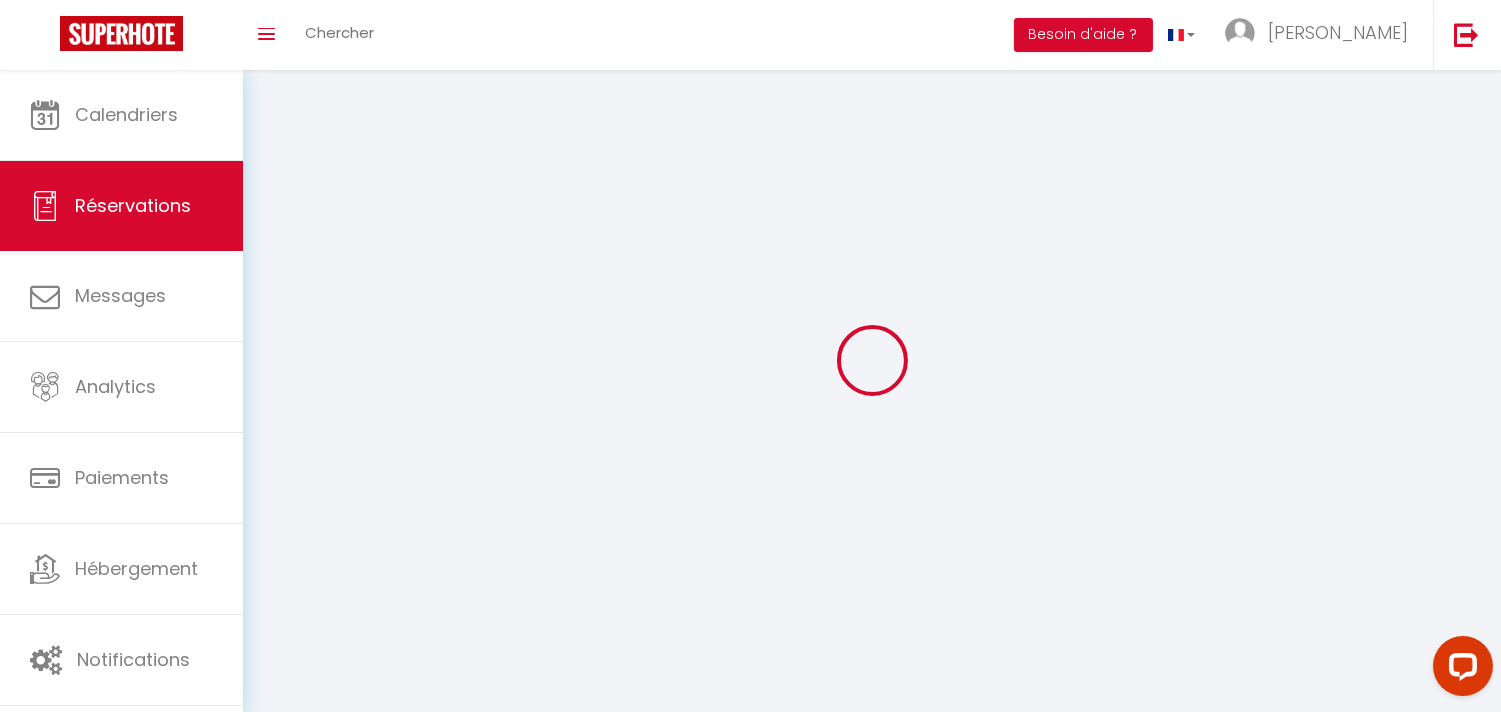 type on "Camara" 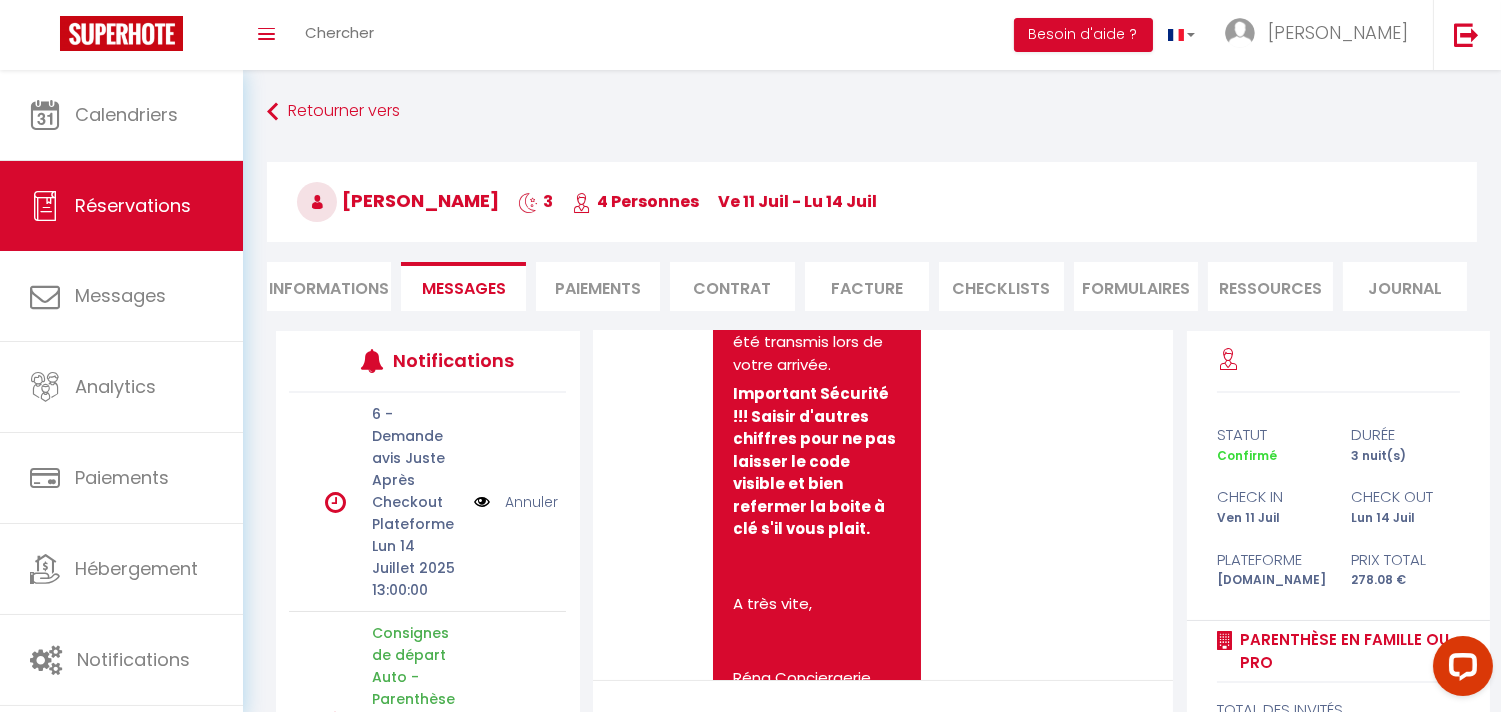 scroll, scrollTop: 18448, scrollLeft: 0, axis: vertical 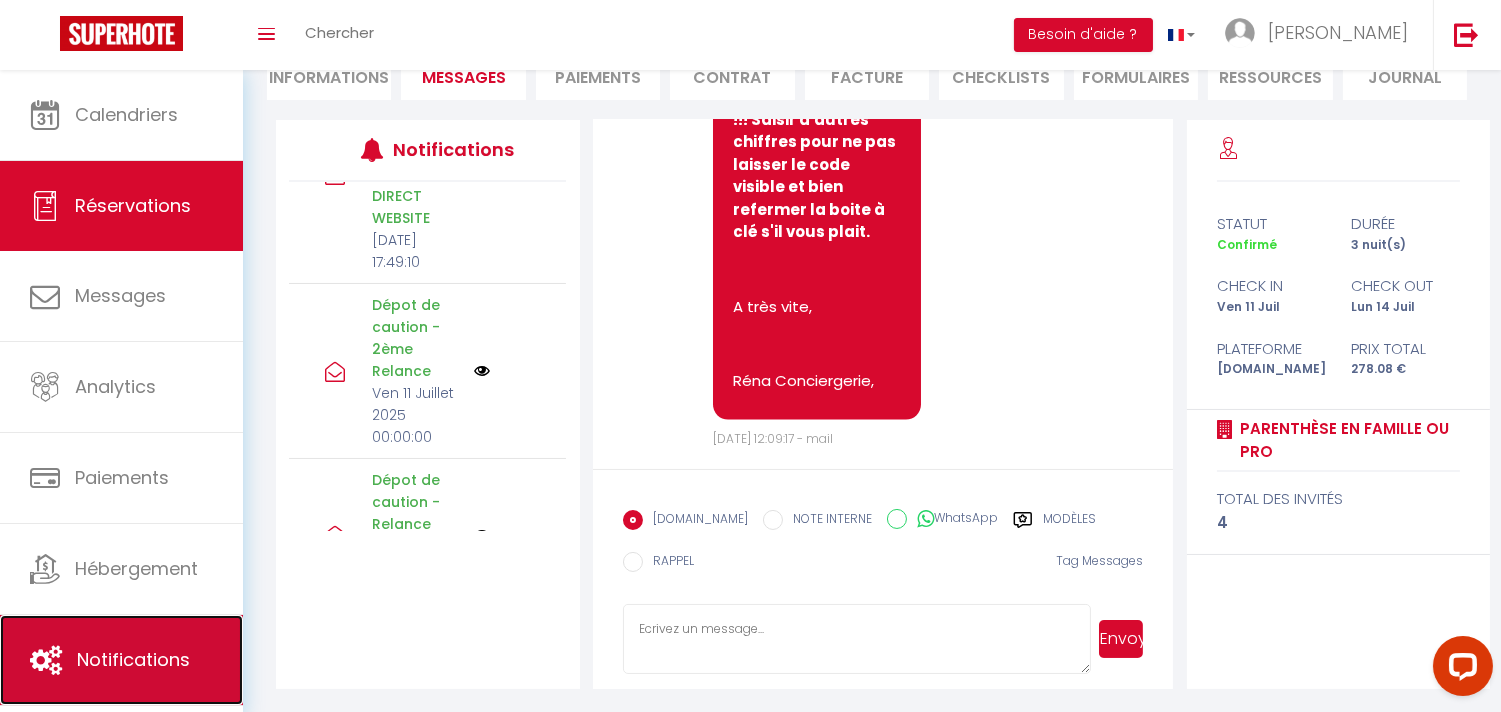 click on "Notifications" at bounding box center [133, 659] 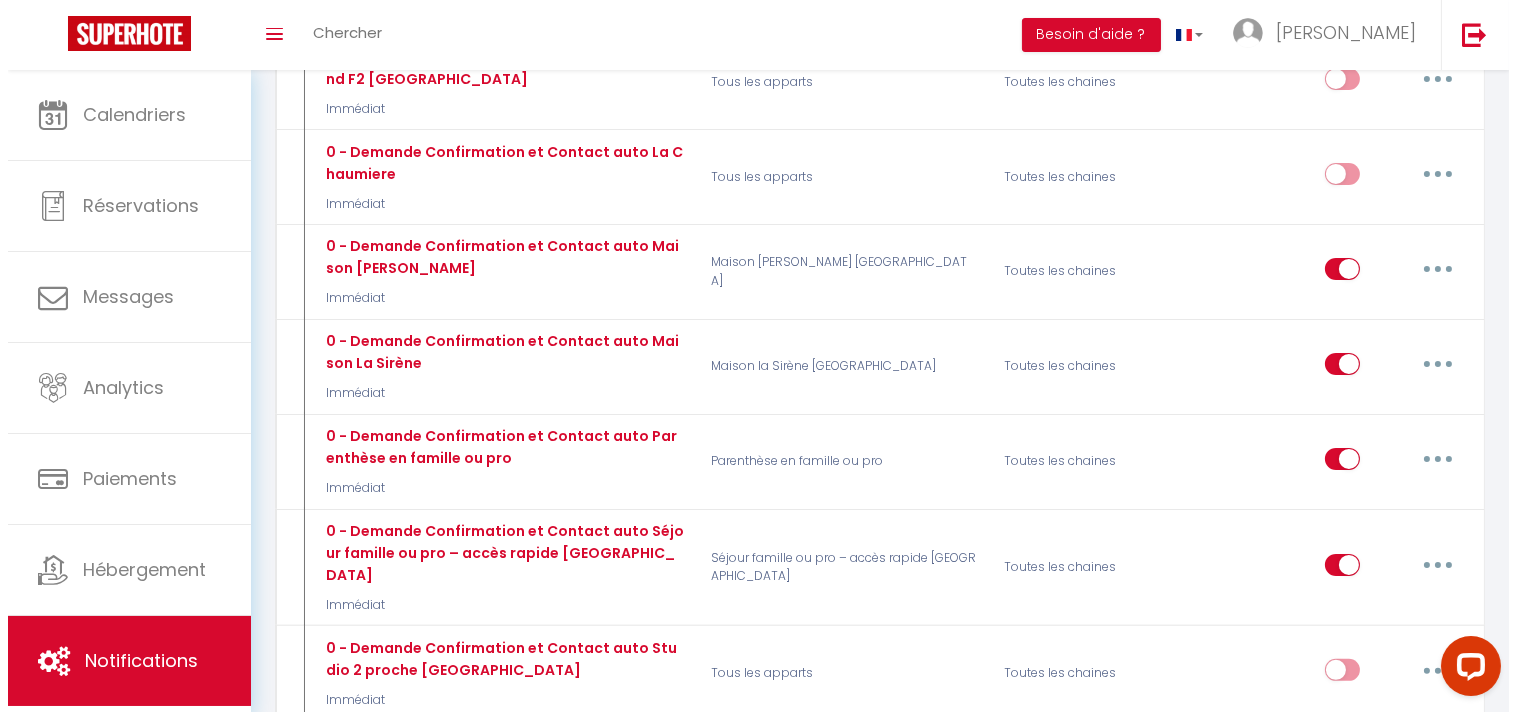 scroll, scrollTop: 1111, scrollLeft: 0, axis: vertical 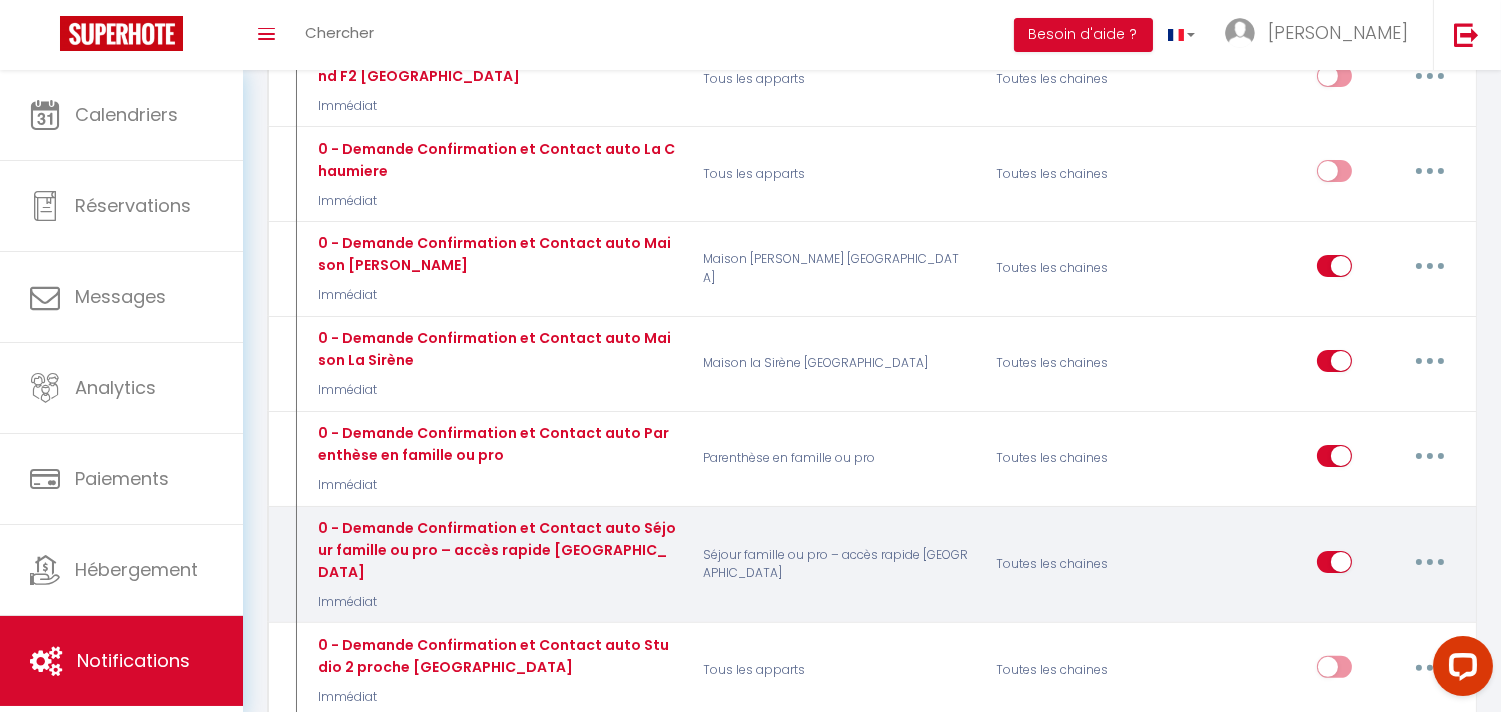 click at bounding box center [1430, 562] 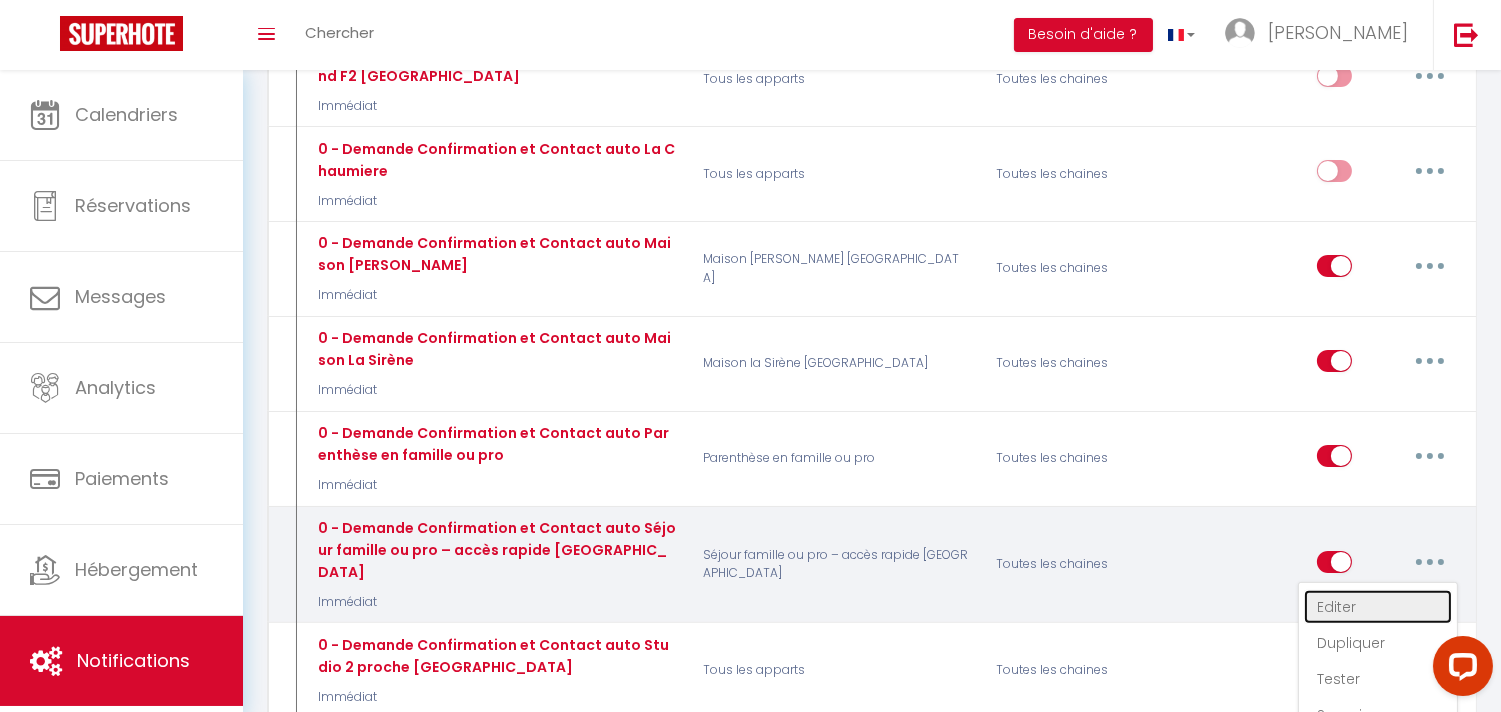 click on "Editer" at bounding box center (1378, 607) 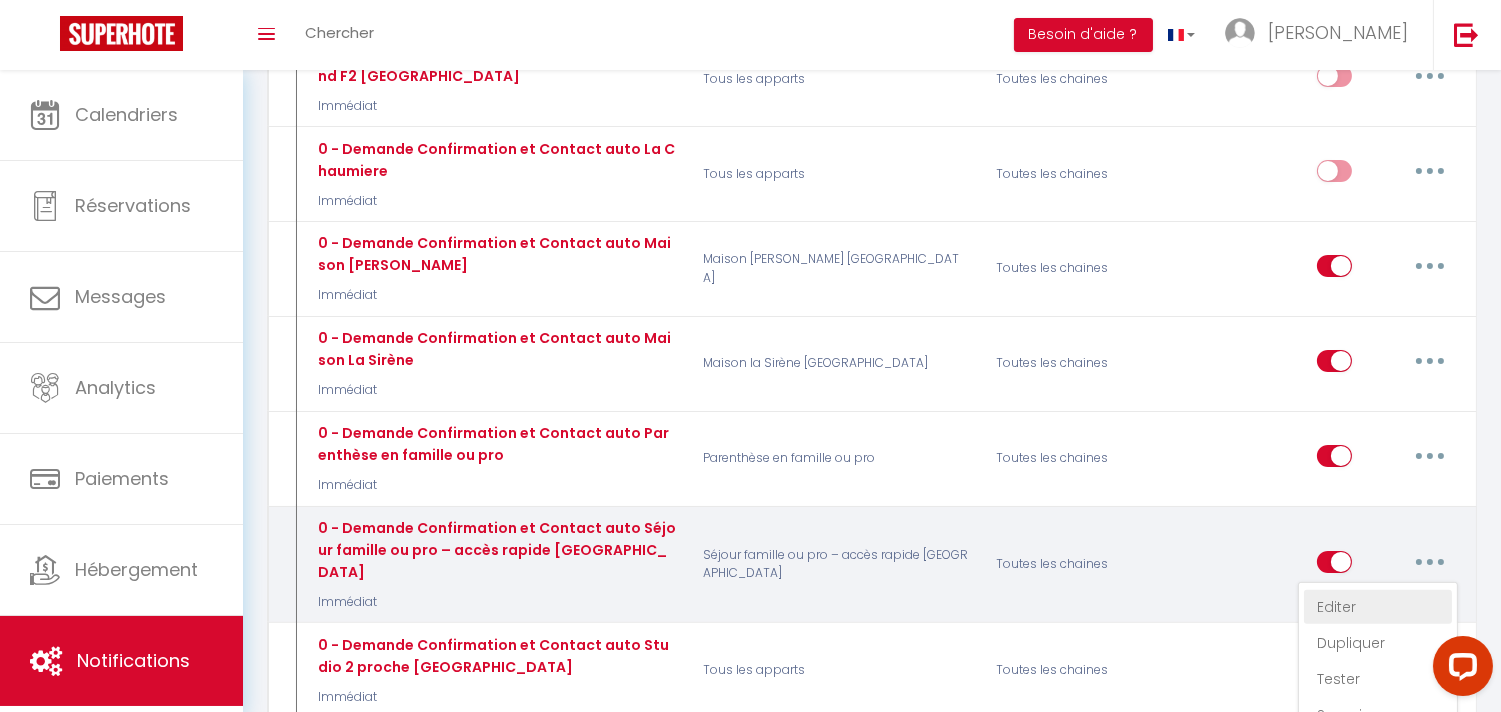 type on "0 - Demande Confirmation et Contact auto Séjour famille ou pro – accès rapide [GEOGRAPHIC_DATA]" 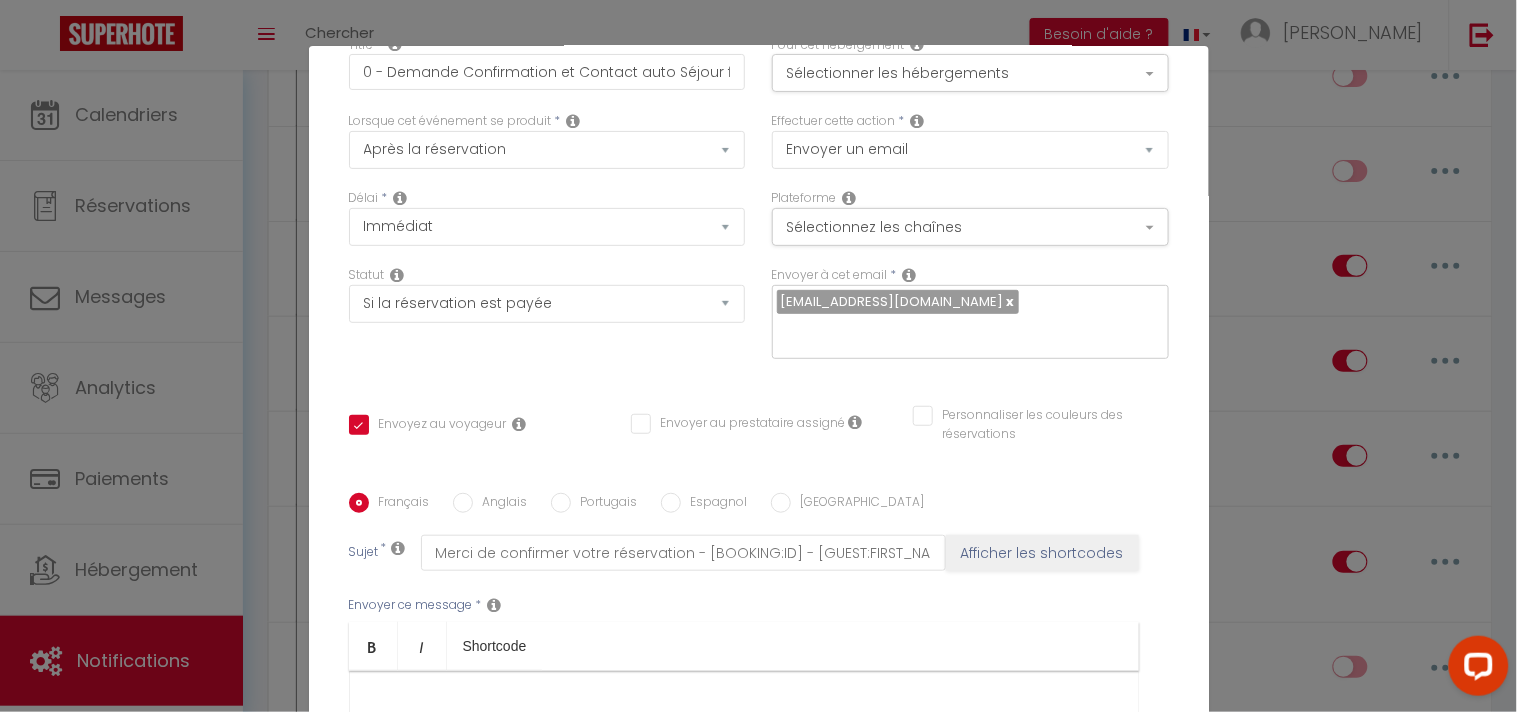 scroll, scrollTop: 333, scrollLeft: 0, axis: vertical 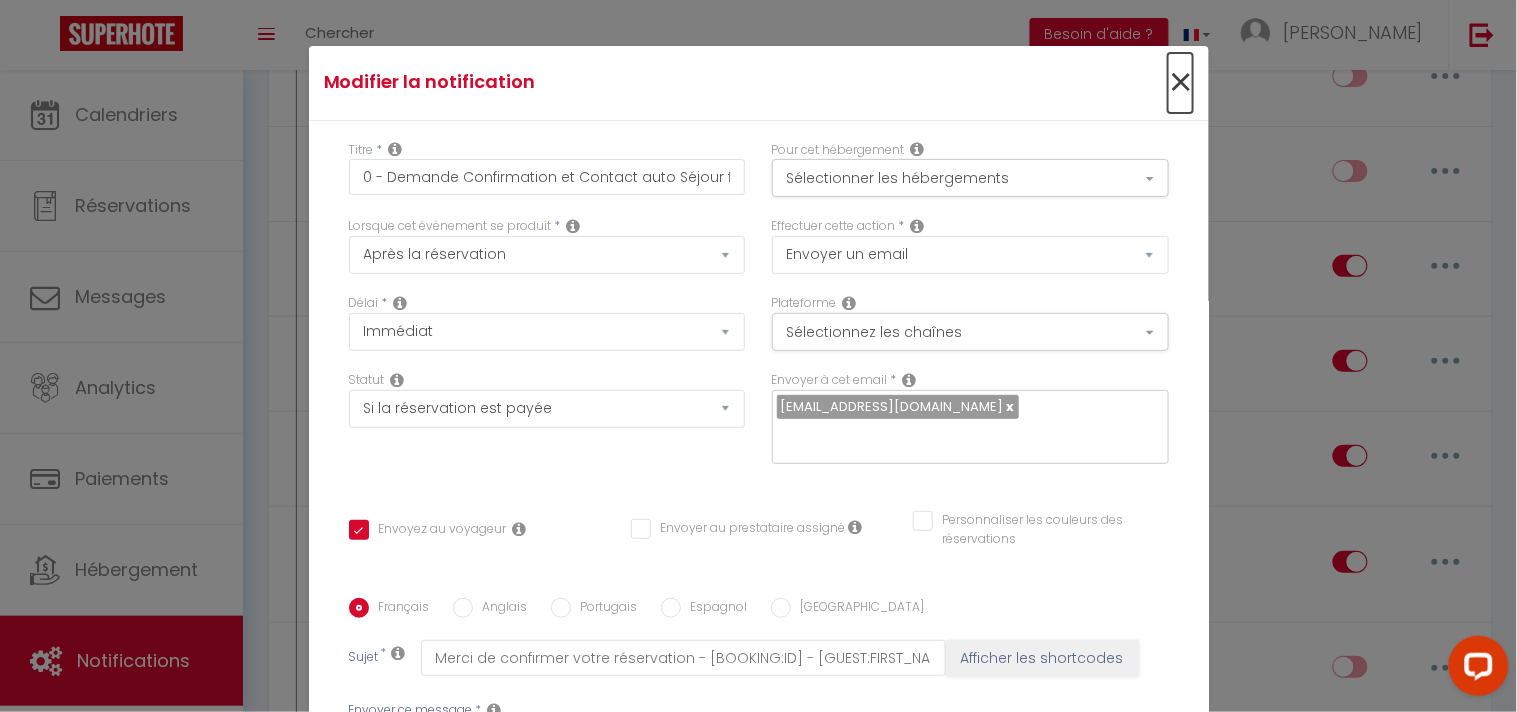 click on "×" at bounding box center (1180, 83) 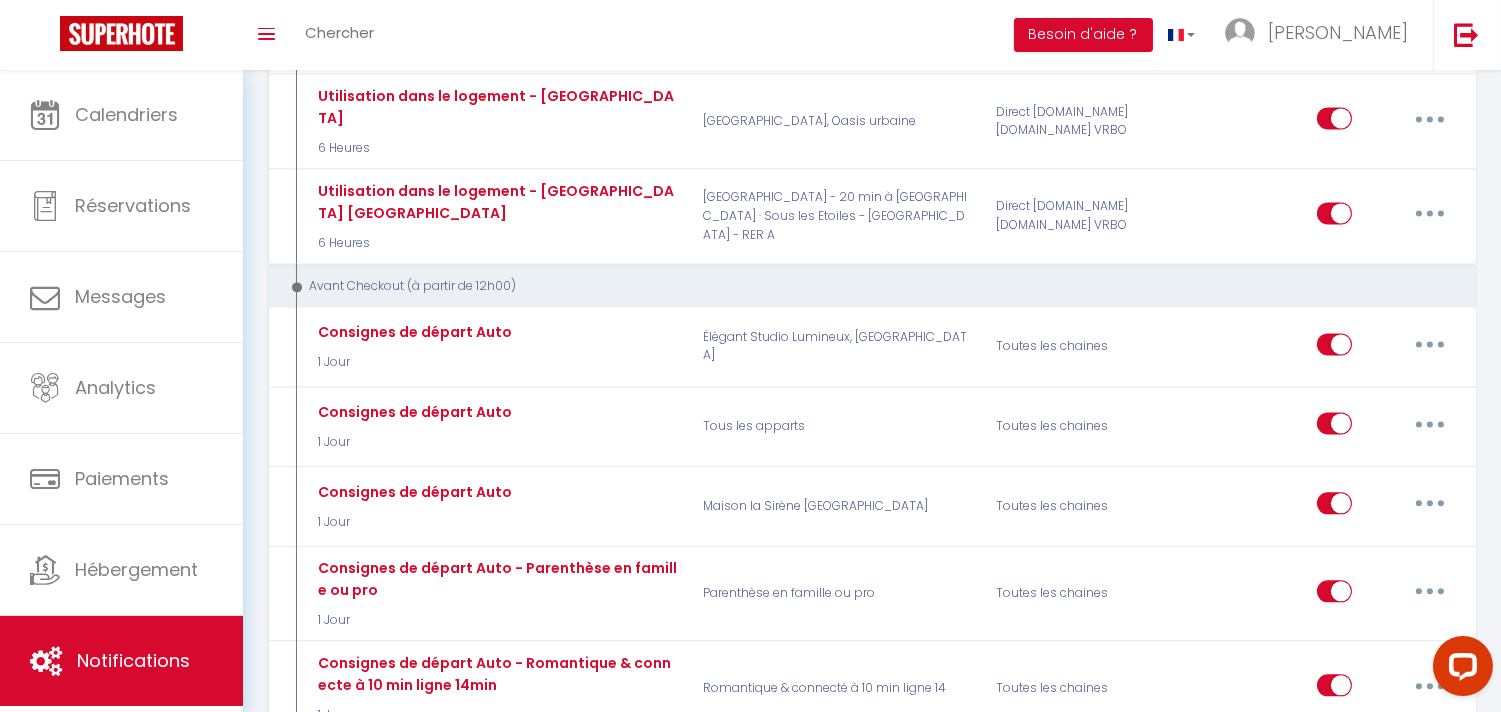 scroll, scrollTop: 8007, scrollLeft: 0, axis: vertical 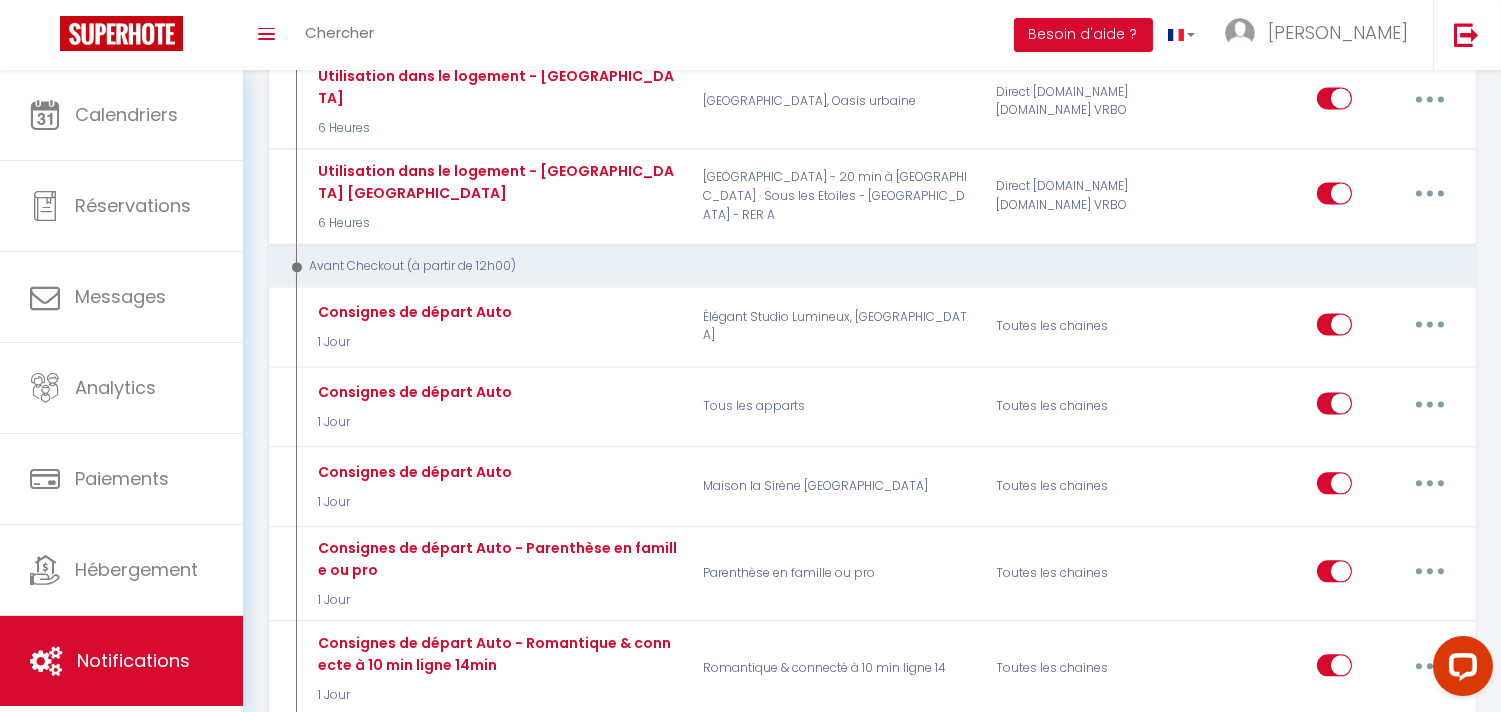 click at bounding box center (1430, 760) 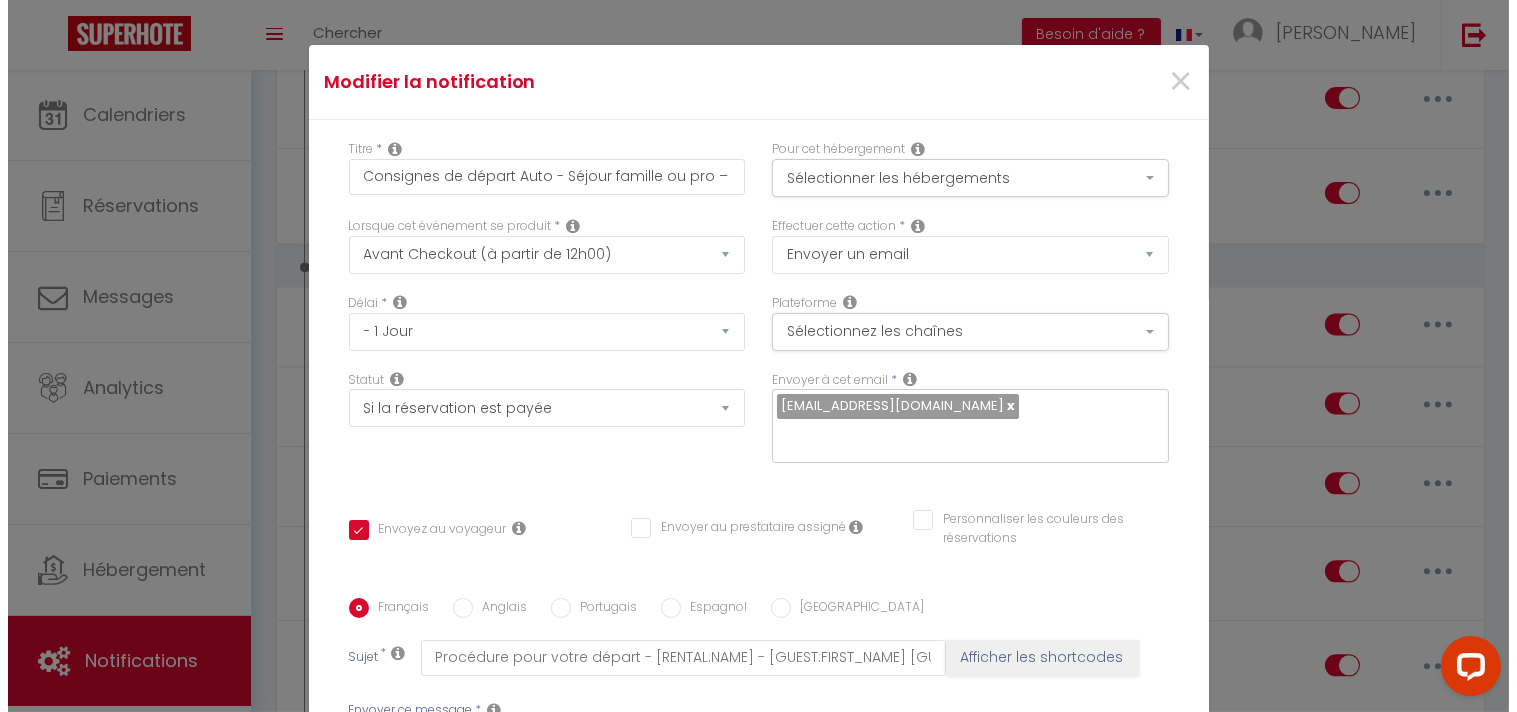 scroll, scrollTop: 7917, scrollLeft: 0, axis: vertical 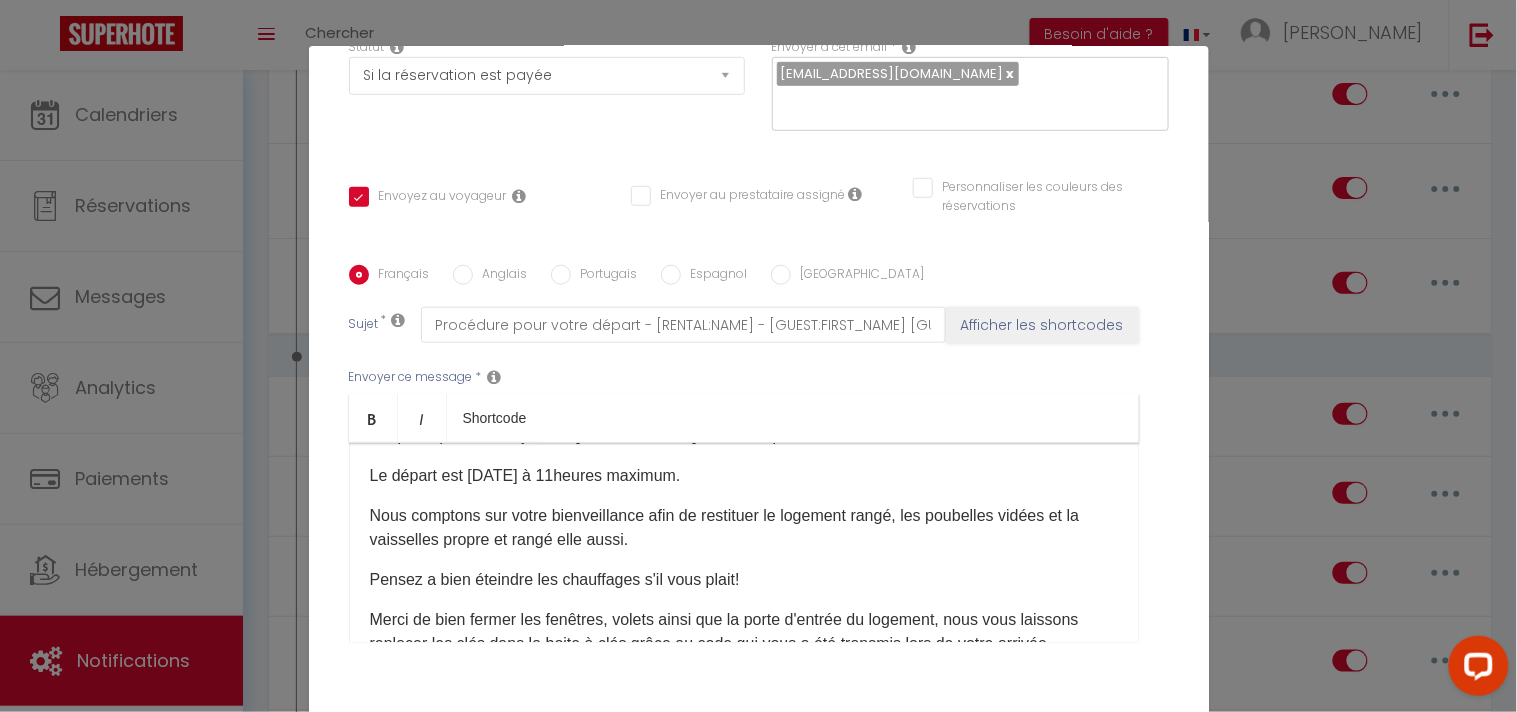 drag, startPoint x: 546, startPoint y: 477, endPoint x: 594, endPoint y: 443, distance: 58.821766 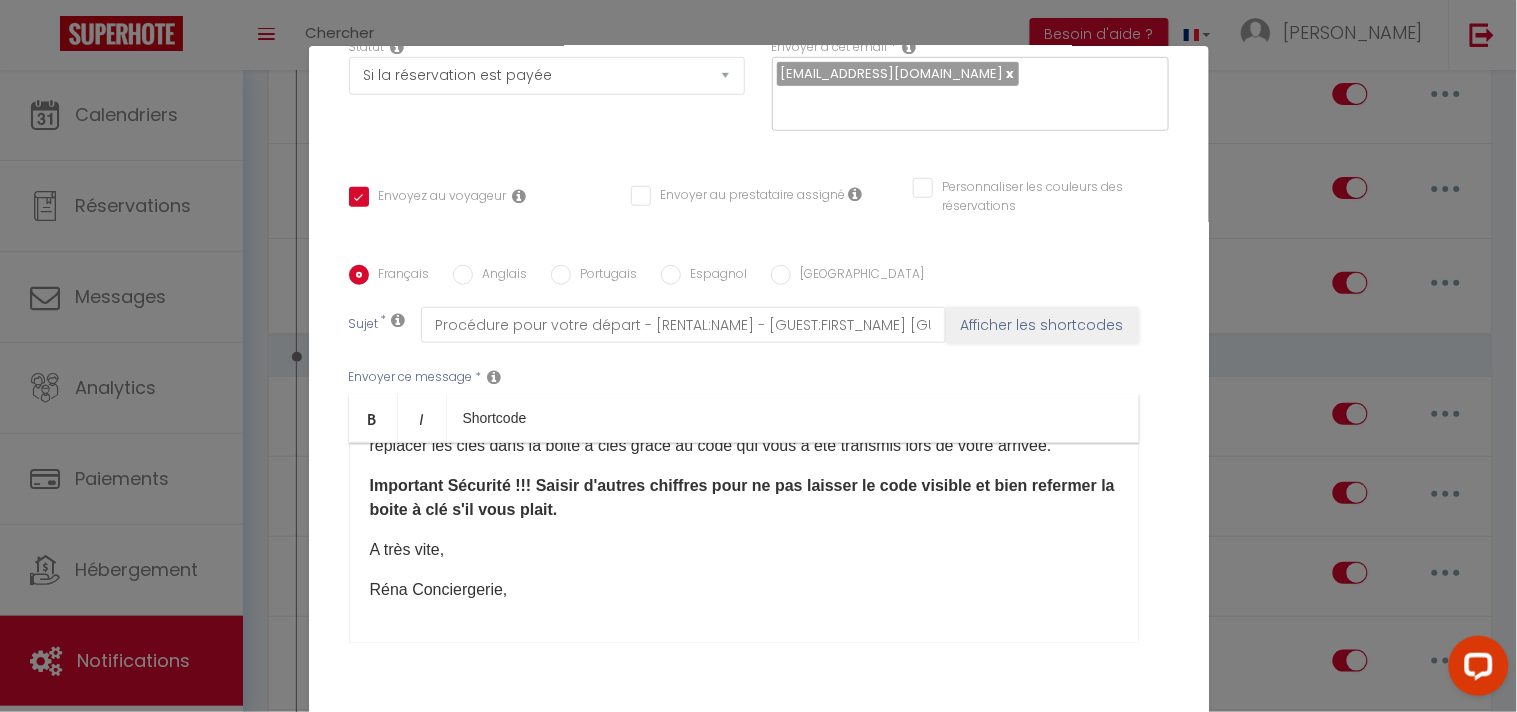 scroll, scrollTop: 302, scrollLeft: 0, axis: vertical 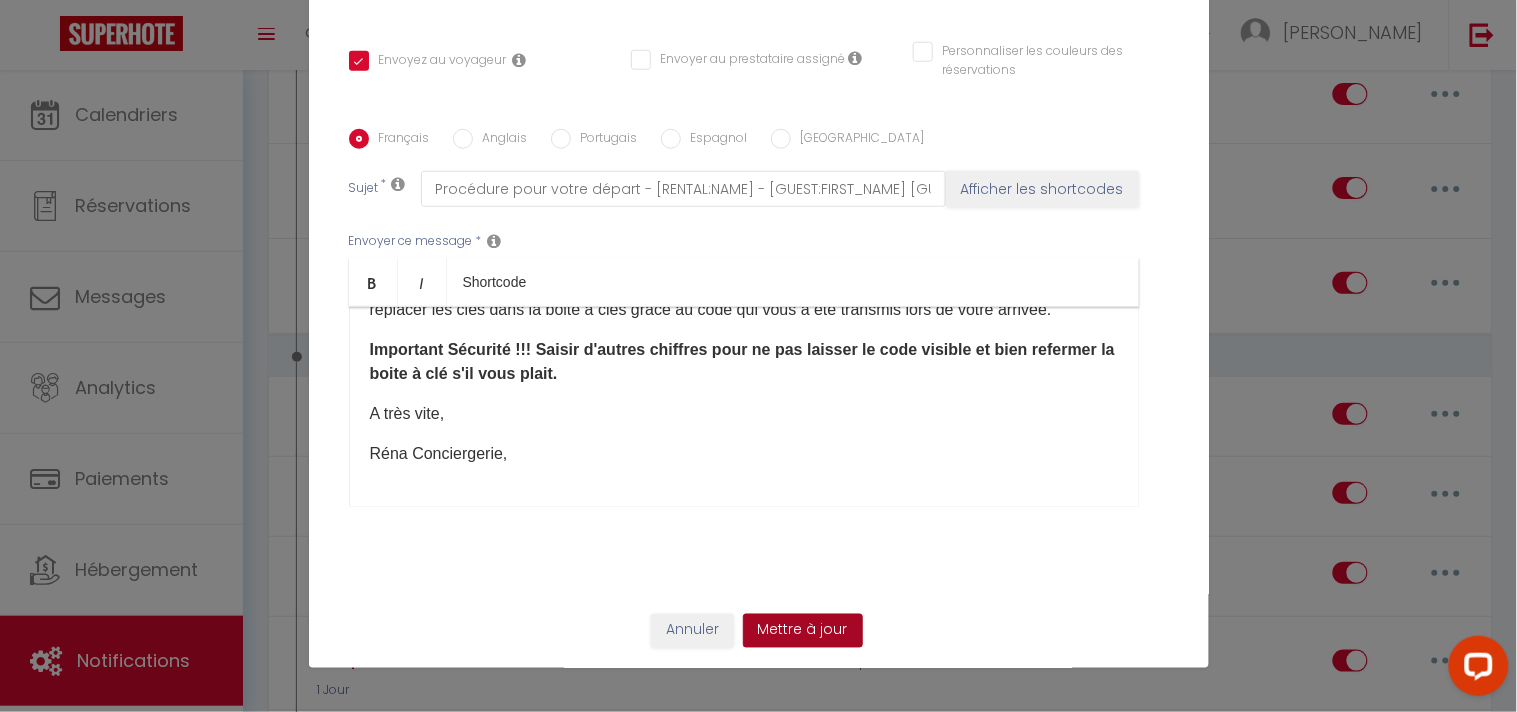 click on "Mettre à jour" at bounding box center (803, 631) 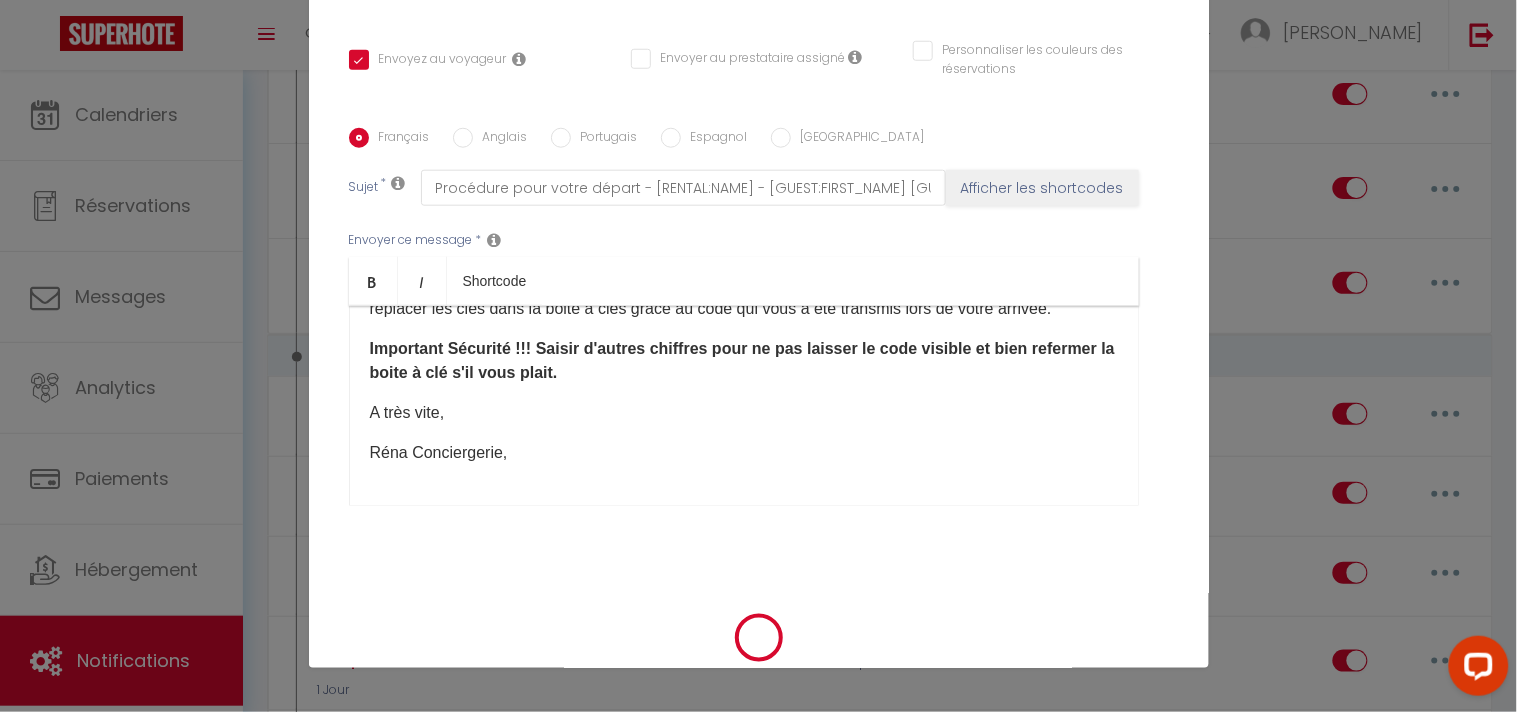 checkbox on "true" 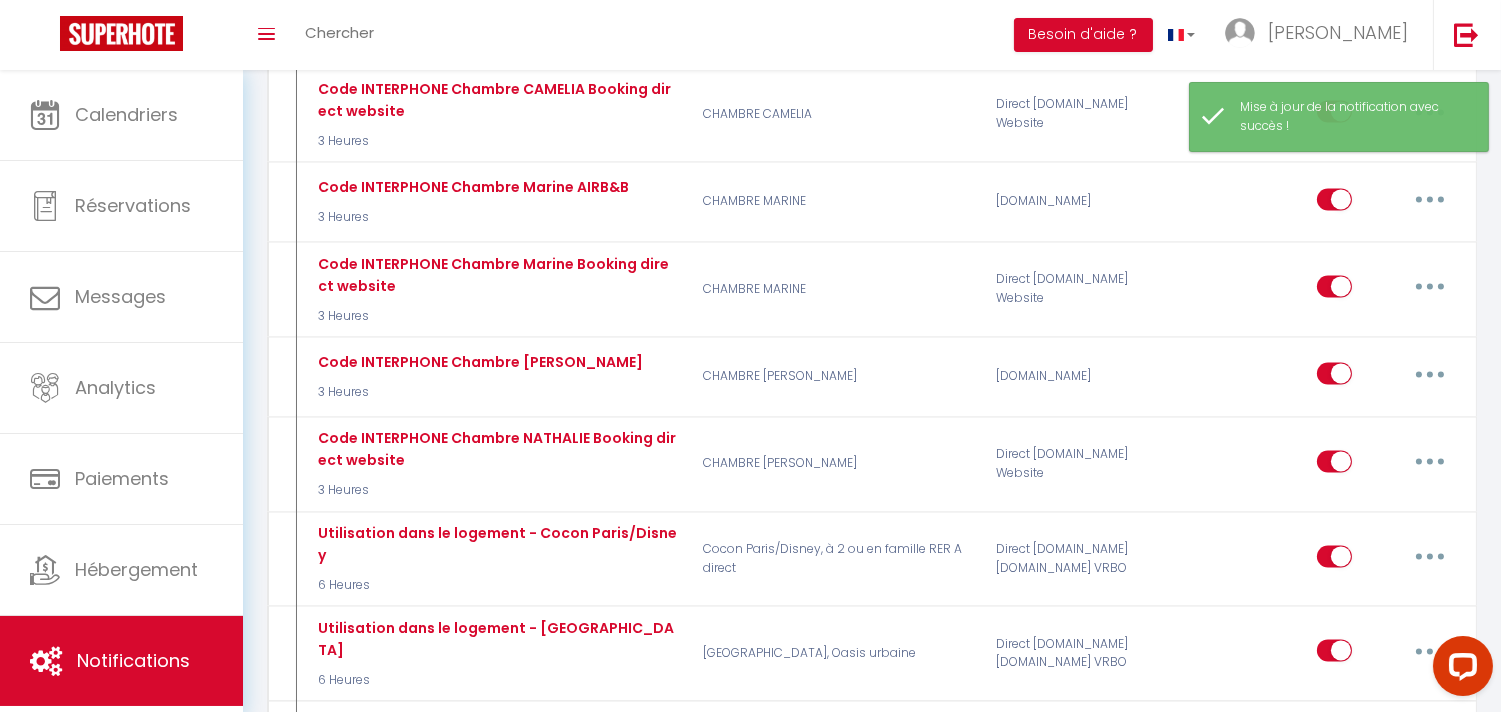 scroll, scrollTop: 7452, scrollLeft: 0, axis: vertical 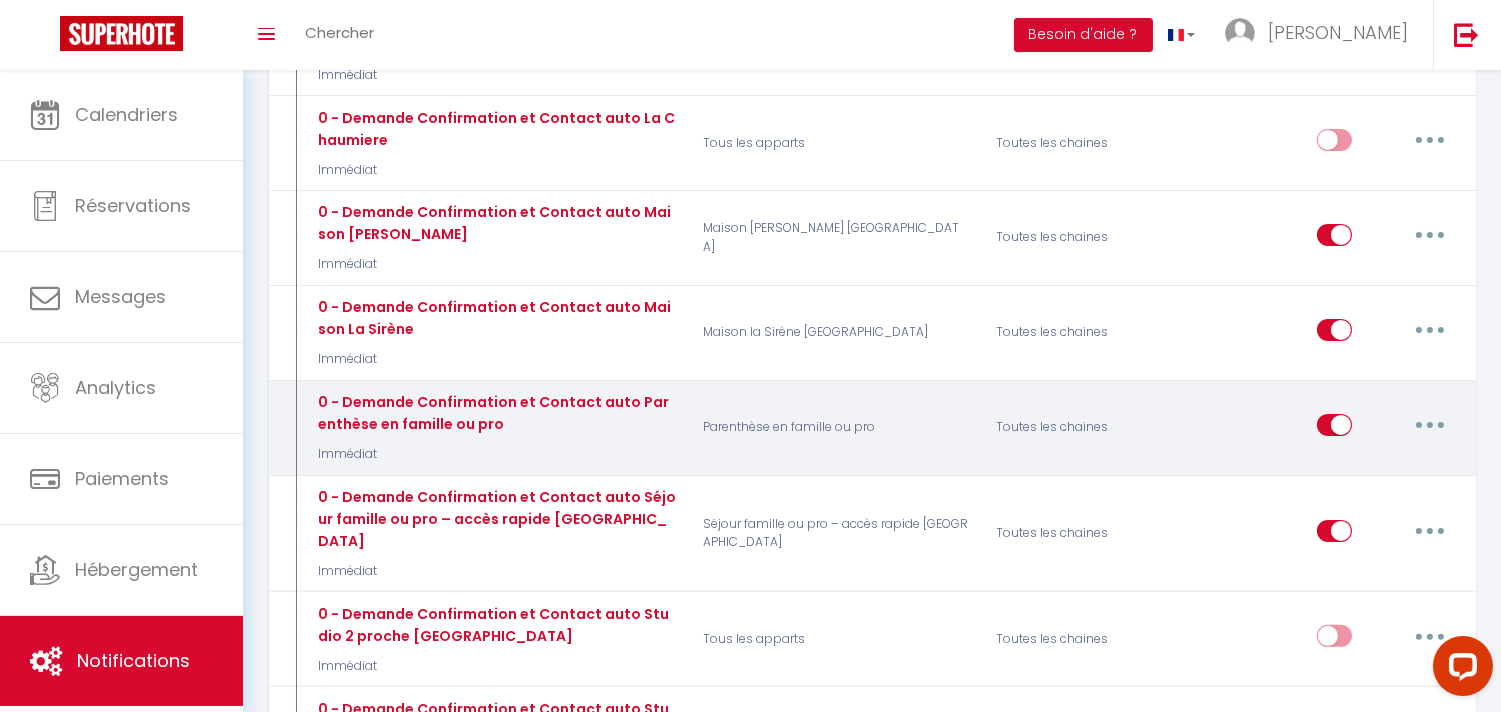 click at bounding box center (1430, 425) 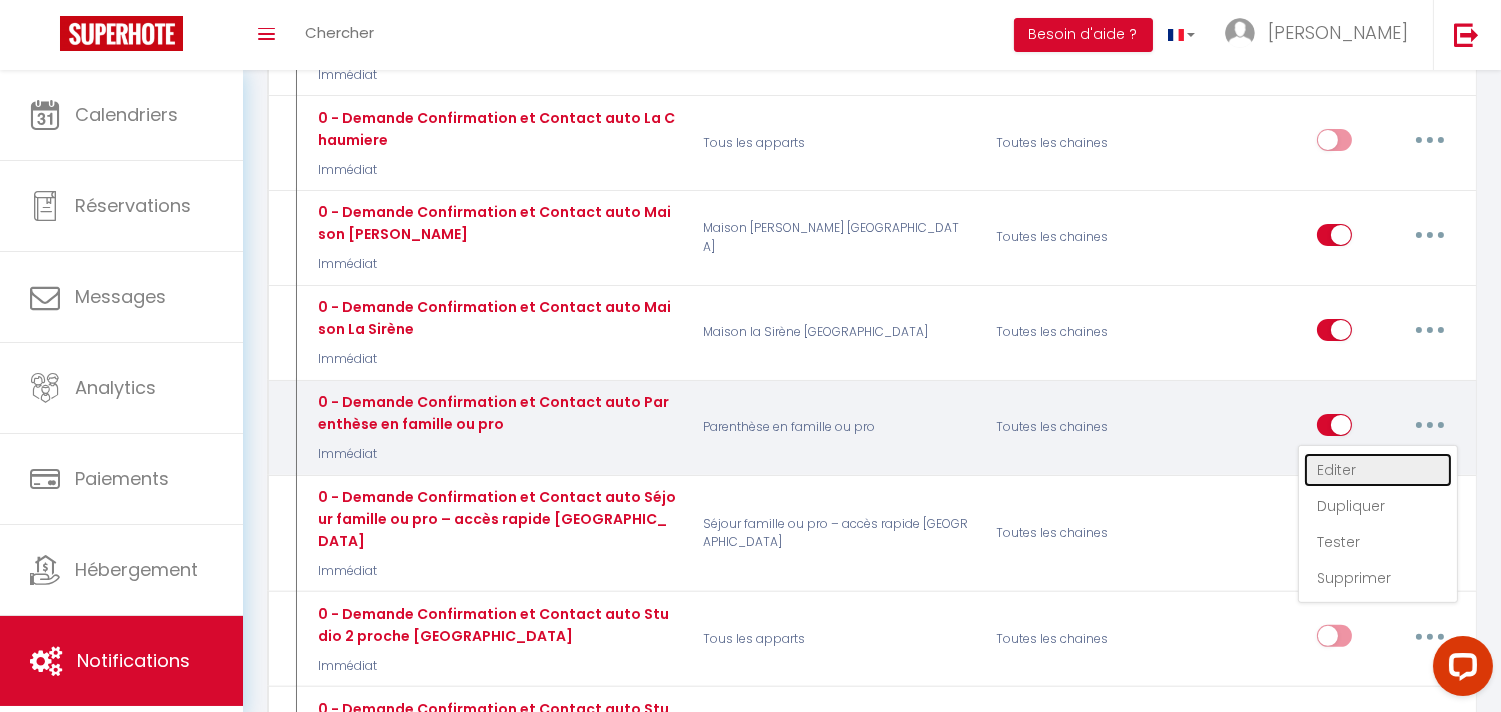 click on "Editer" at bounding box center [1378, 470] 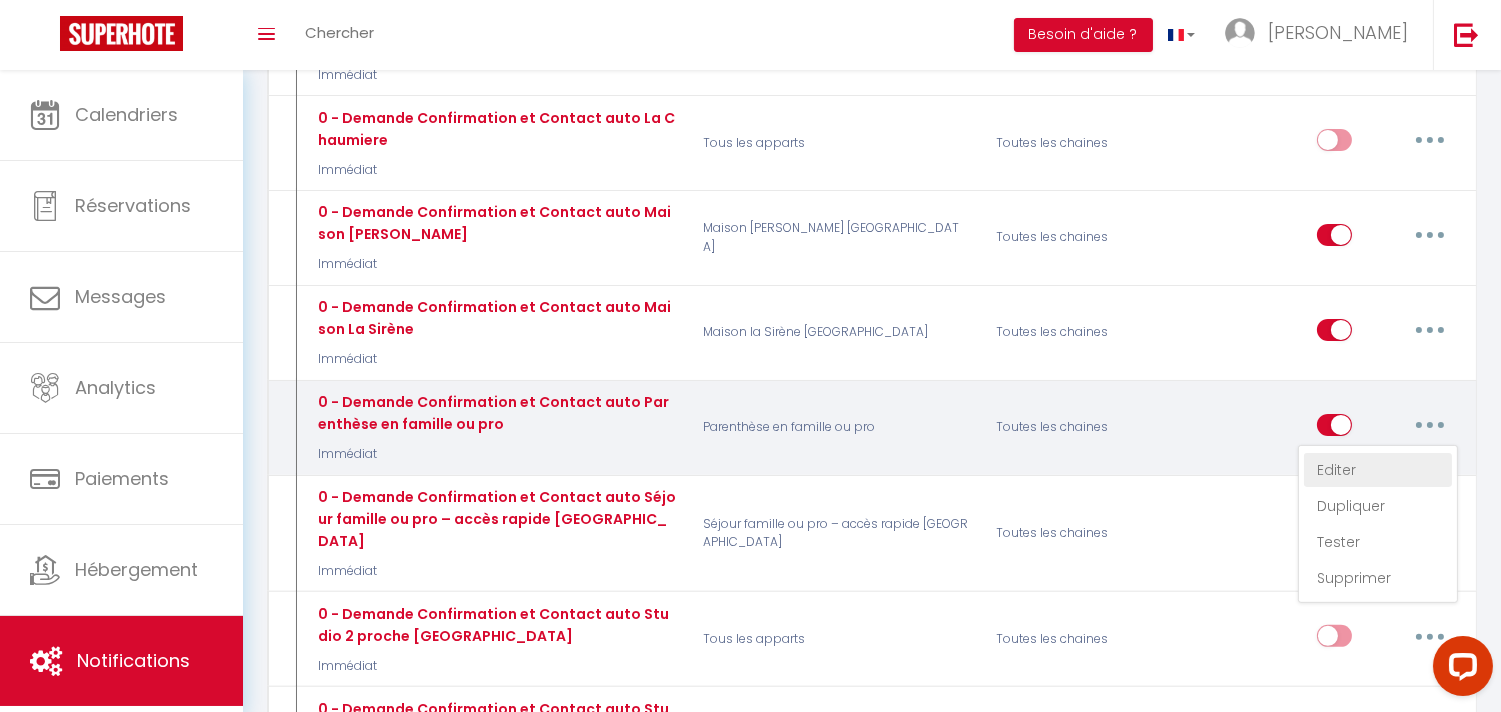 type on "0 - Demande Confirmation et Contact auto Parenthèse en famille ou pro" 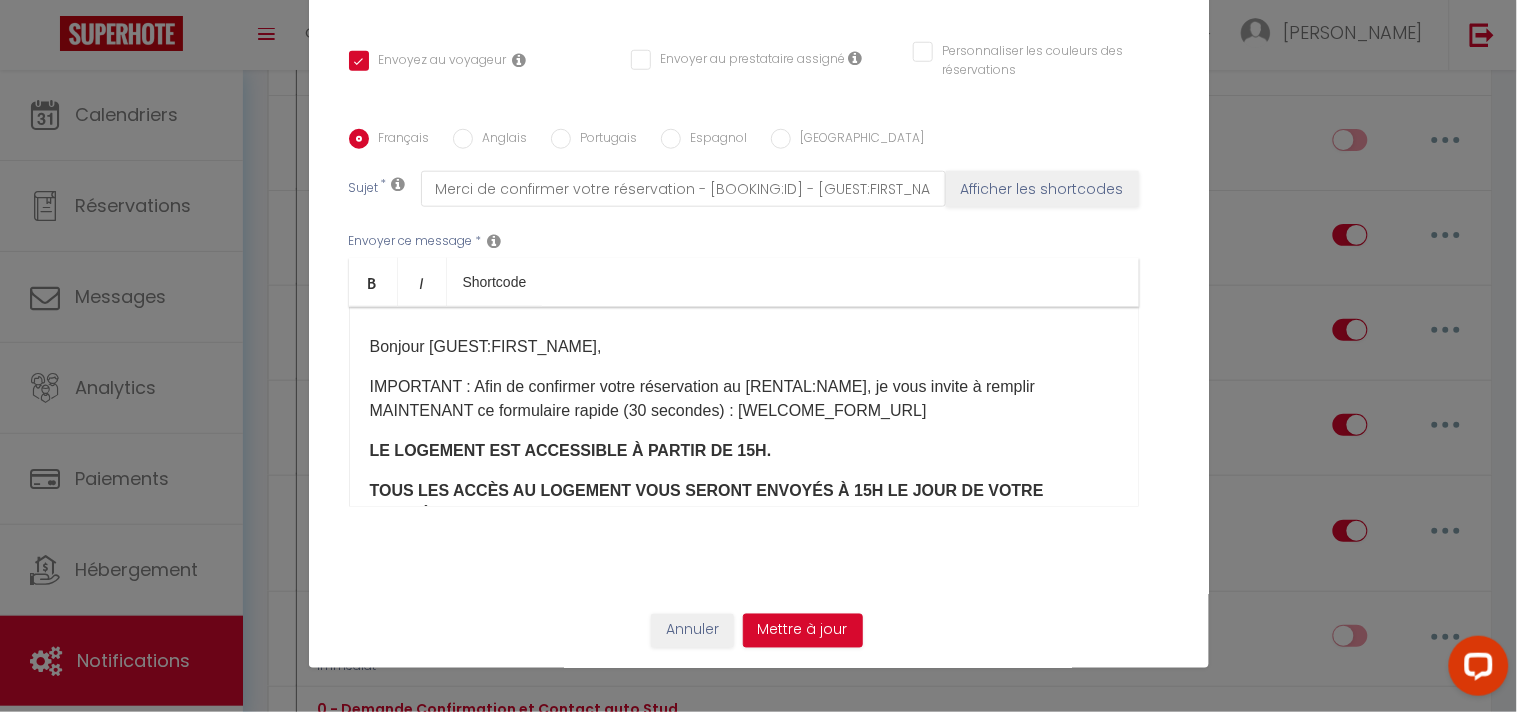 scroll, scrollTop: 0, scrollLeft: 0, axis: both 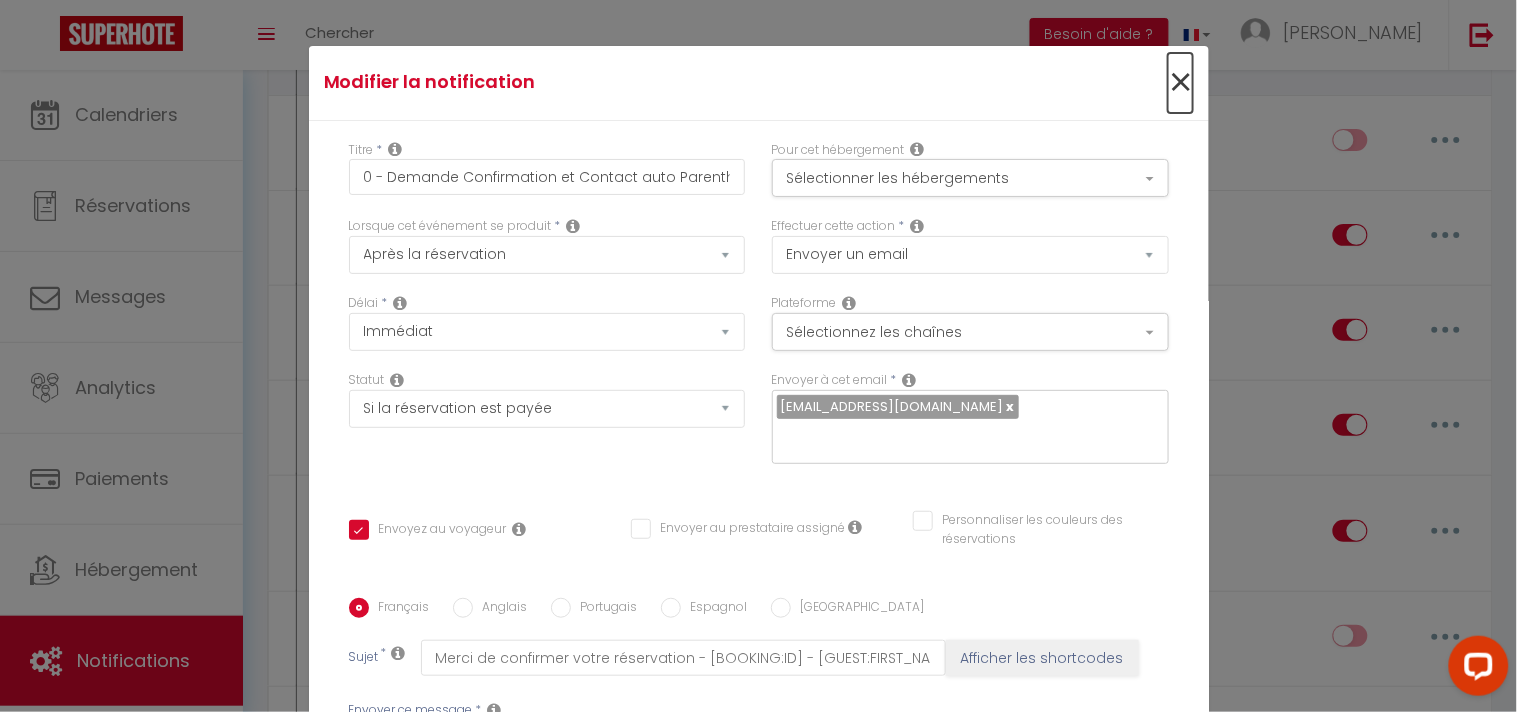click on "×" at bounding box center [1180, 83] 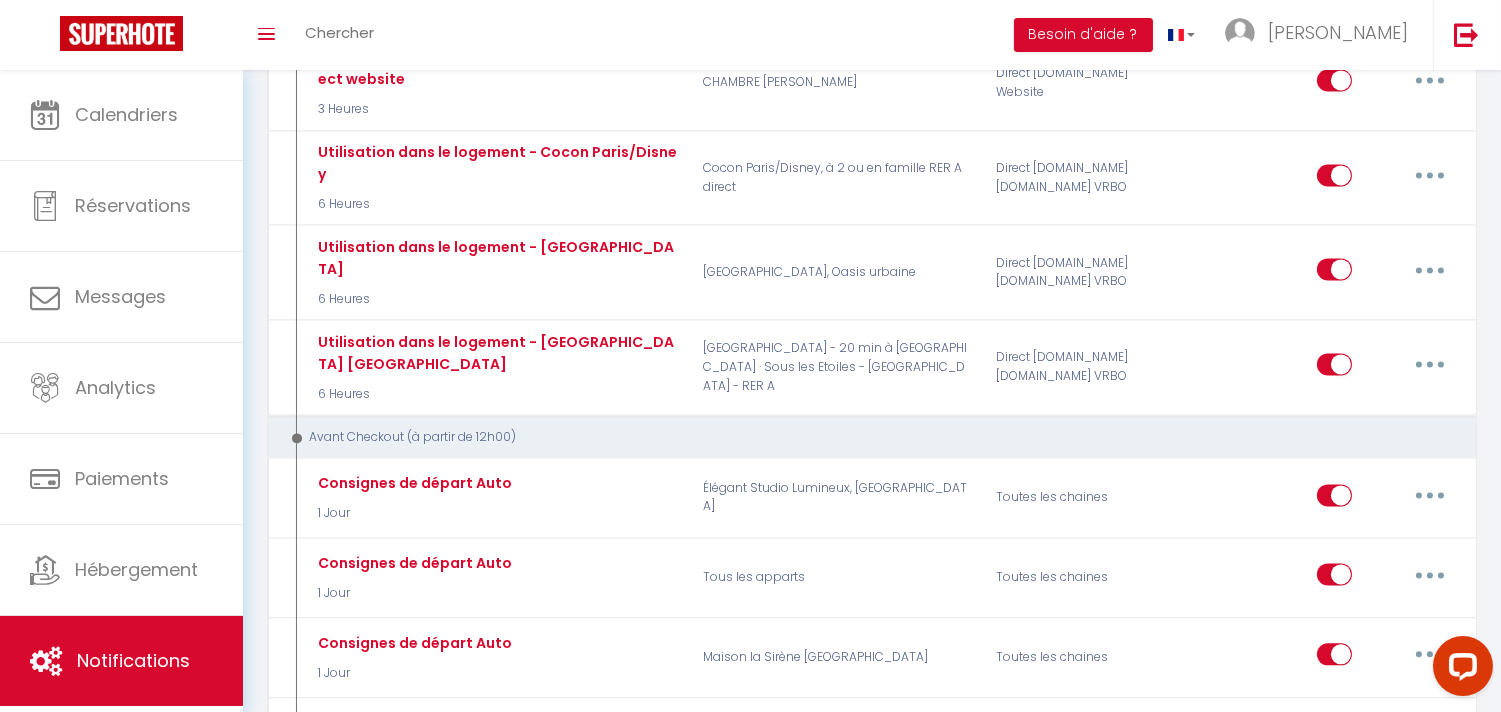 scroll, scrollTop: 7896, scrollLeft: 0, axis: vertical 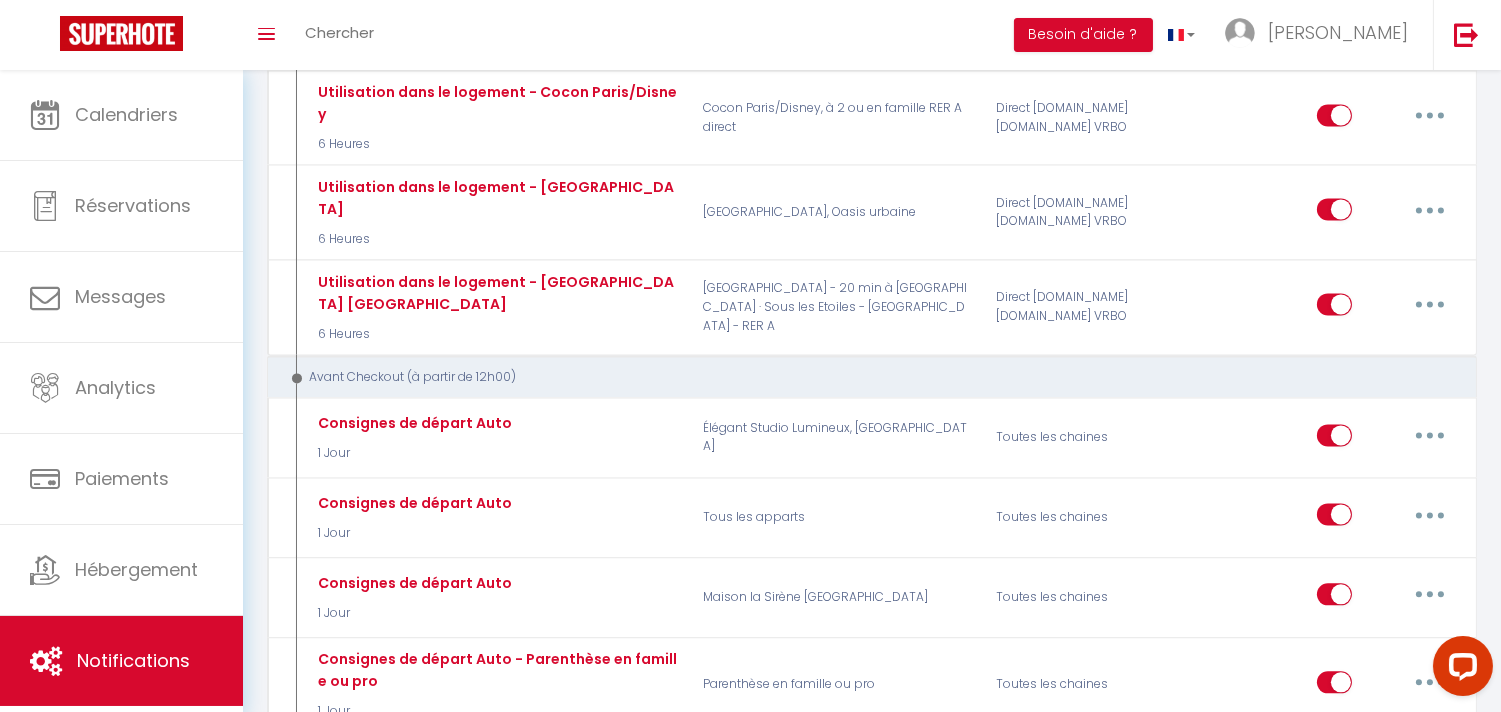 click at bounding box center [1430, 871] 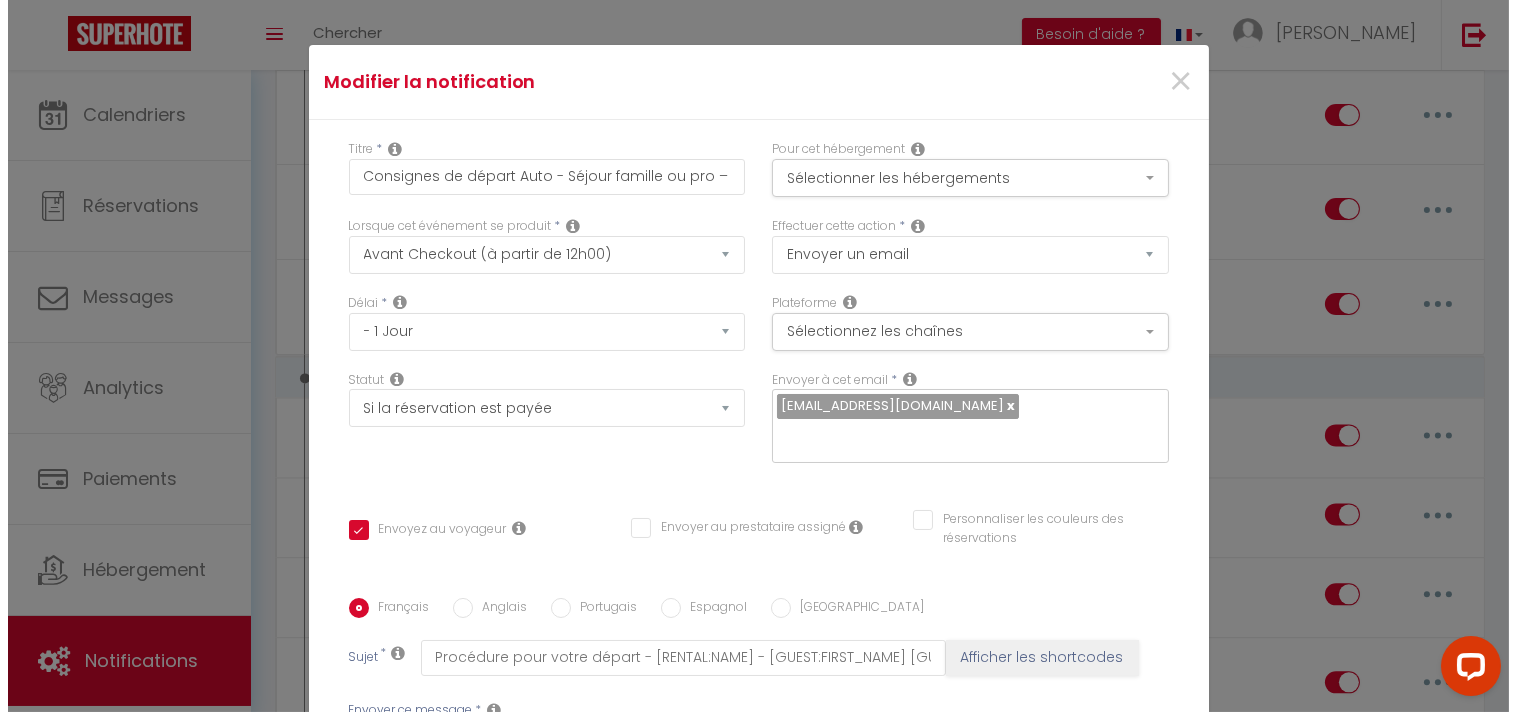 scroll, scrollTop: 7807, scrollLeft: 0, axis: vertical 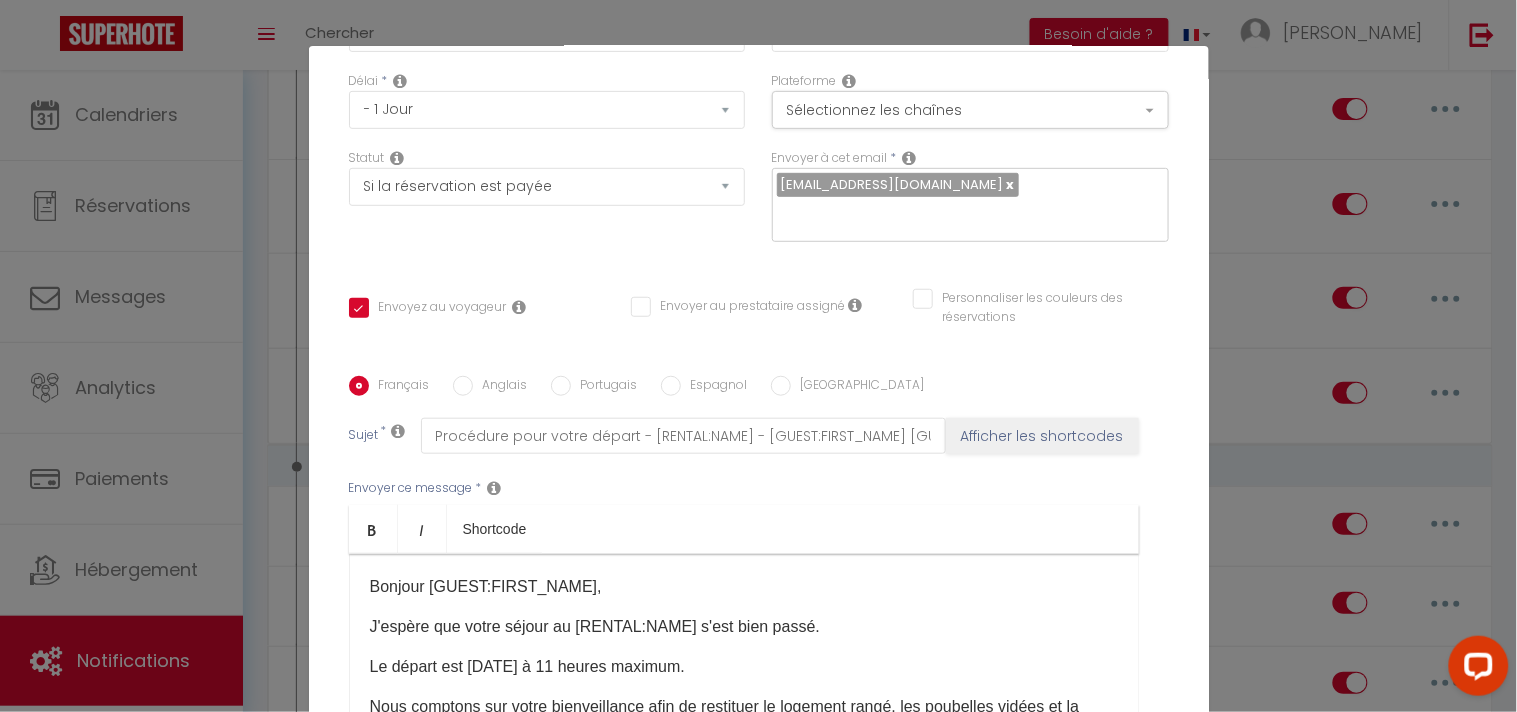 click on "Le départ est [DATE] à 11 heures maximum." at bounding box center (744, 667) 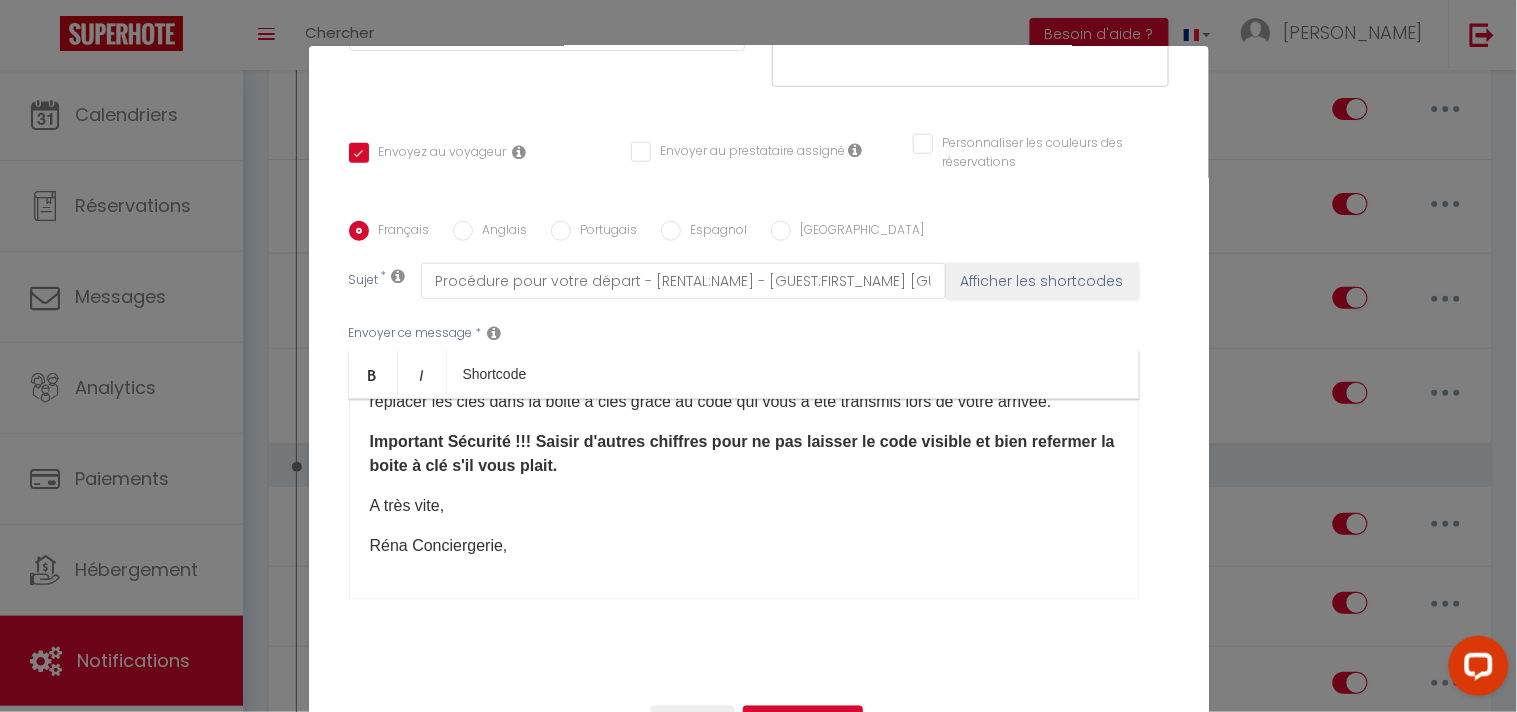 scroll, scrollTop: 380, scrollLeft: 0, axis: vertical 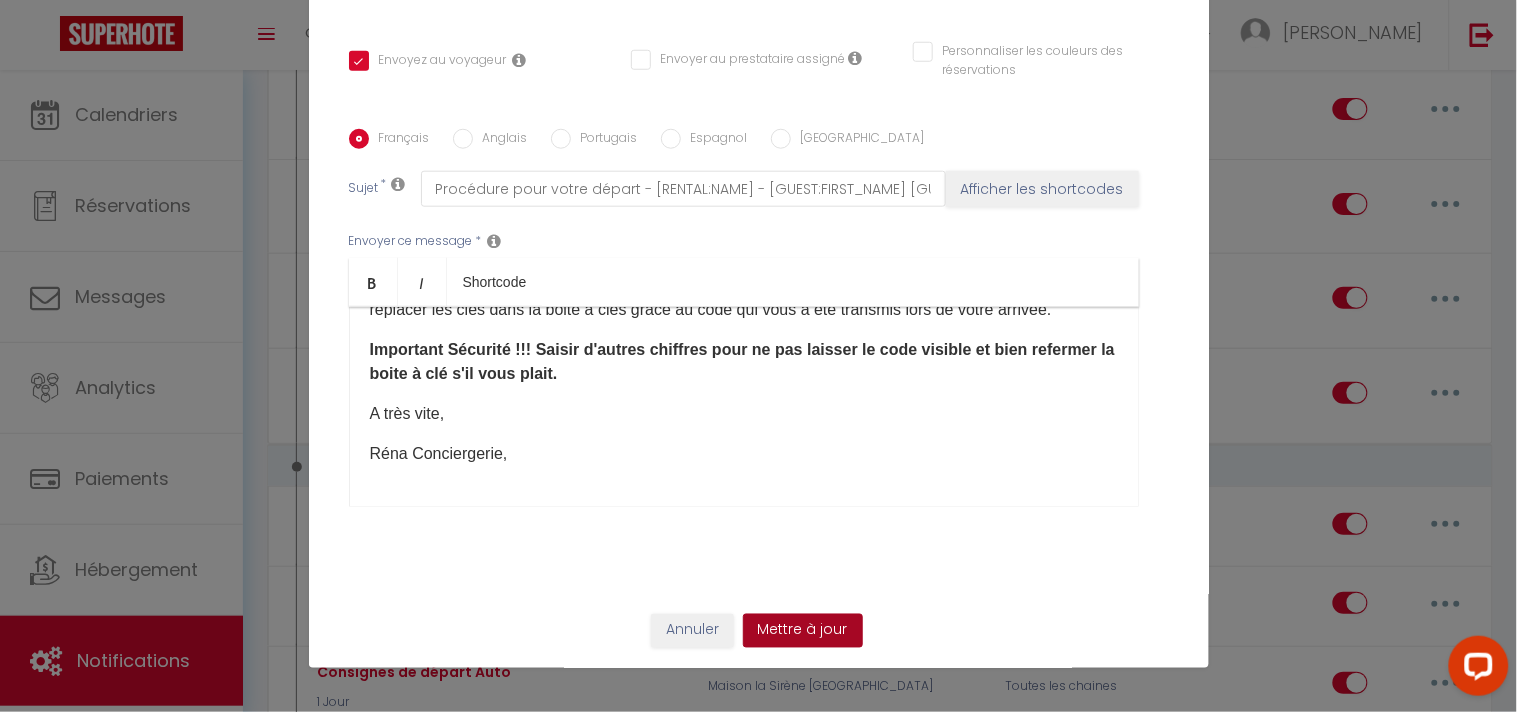 click on "Mettre à jour" at bounding box center [803, 631] 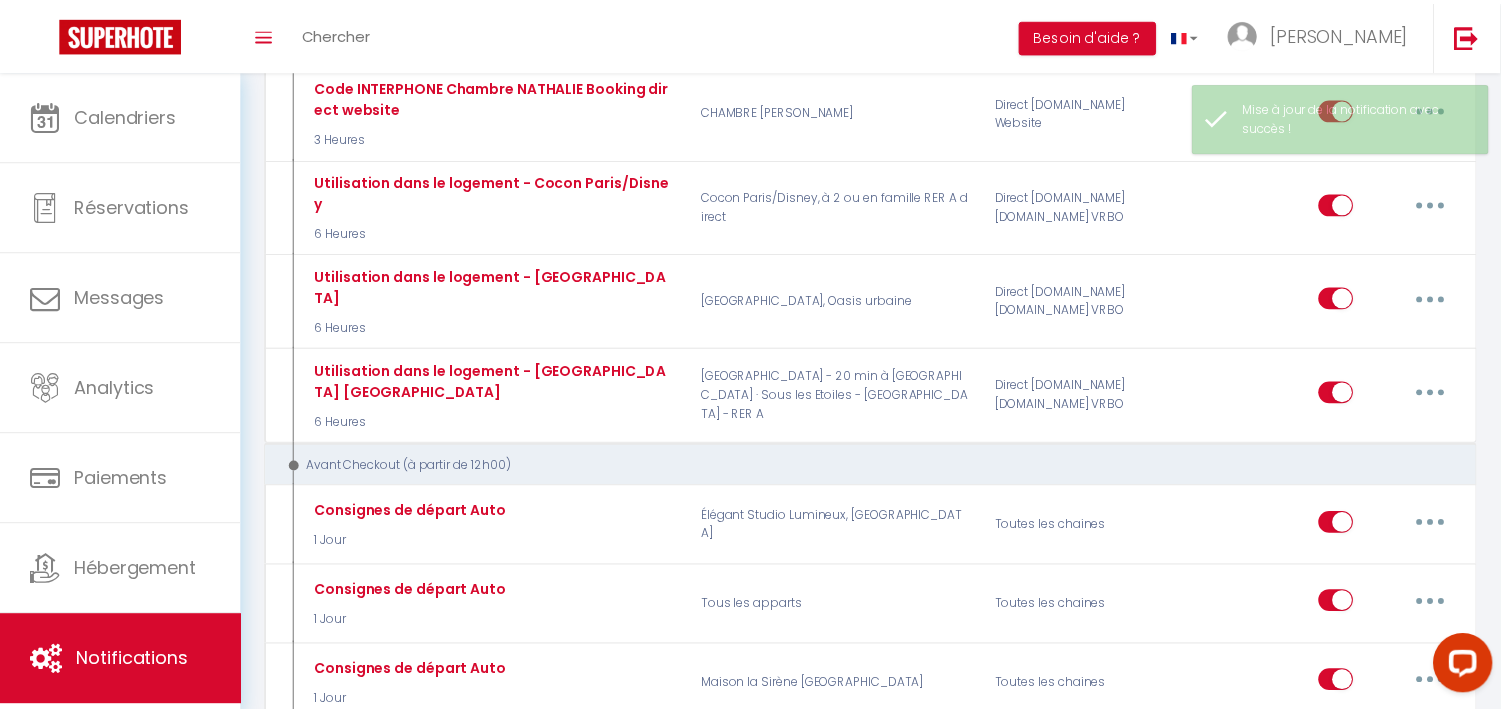 scroll, scrollTop: 7896, scrollLeft: 0, axis: vertical 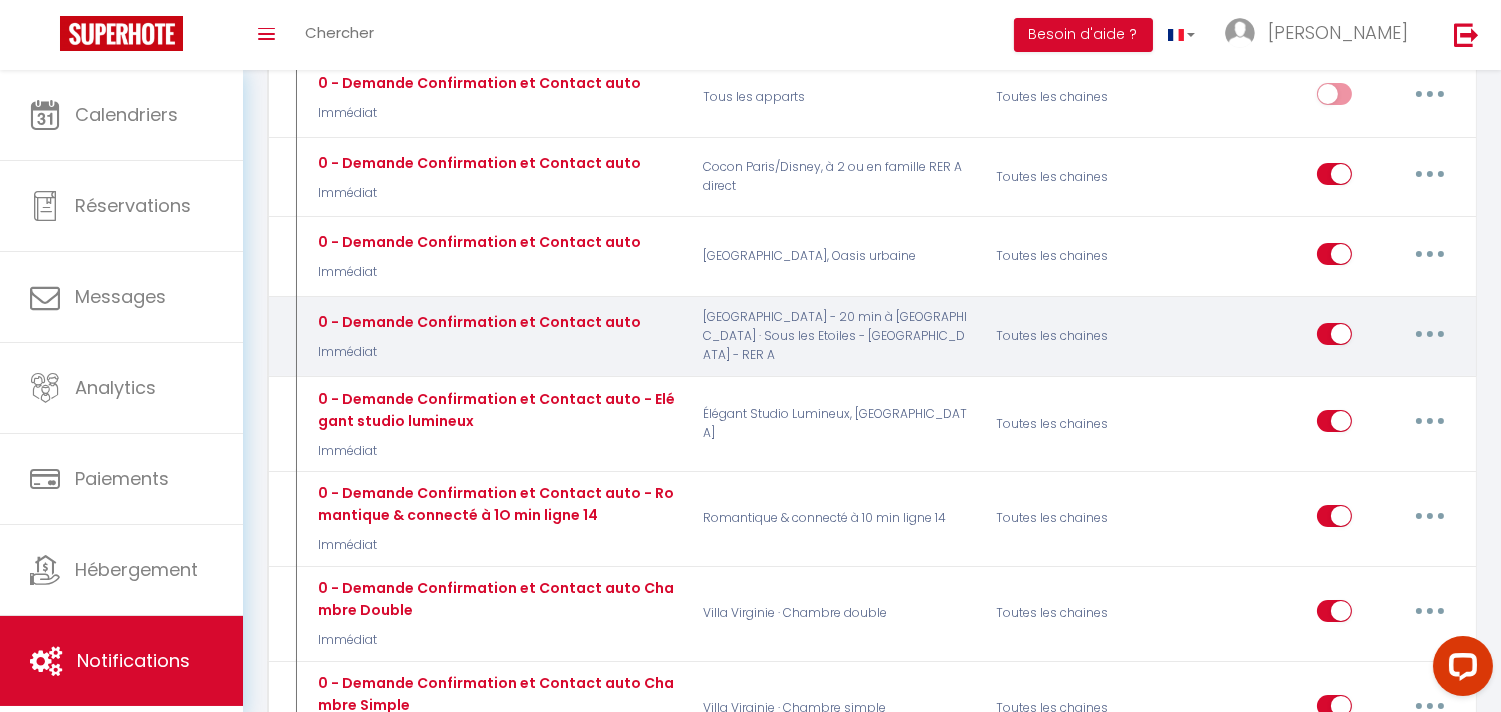 click at bounding box center [1430, 334] 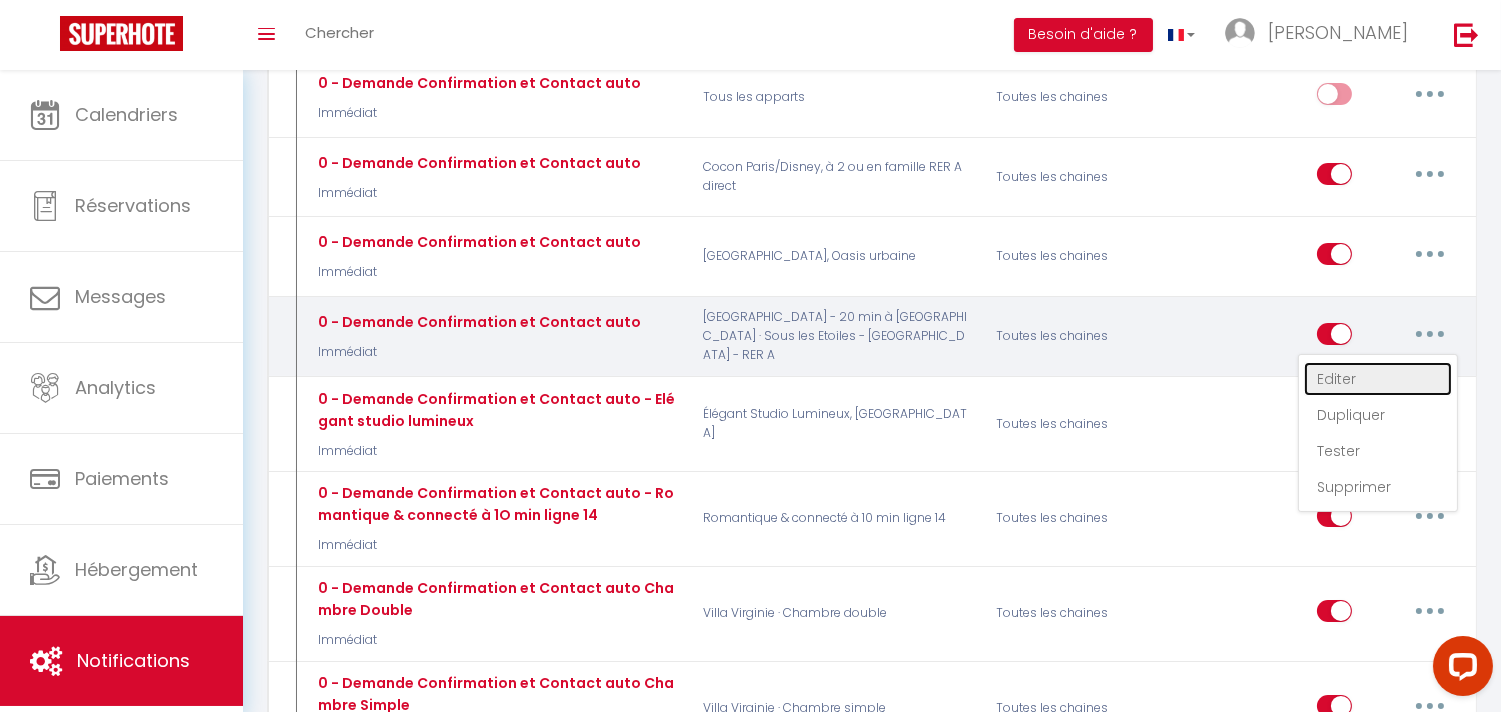 click on "Editer" at bounding box center [1378, 379] 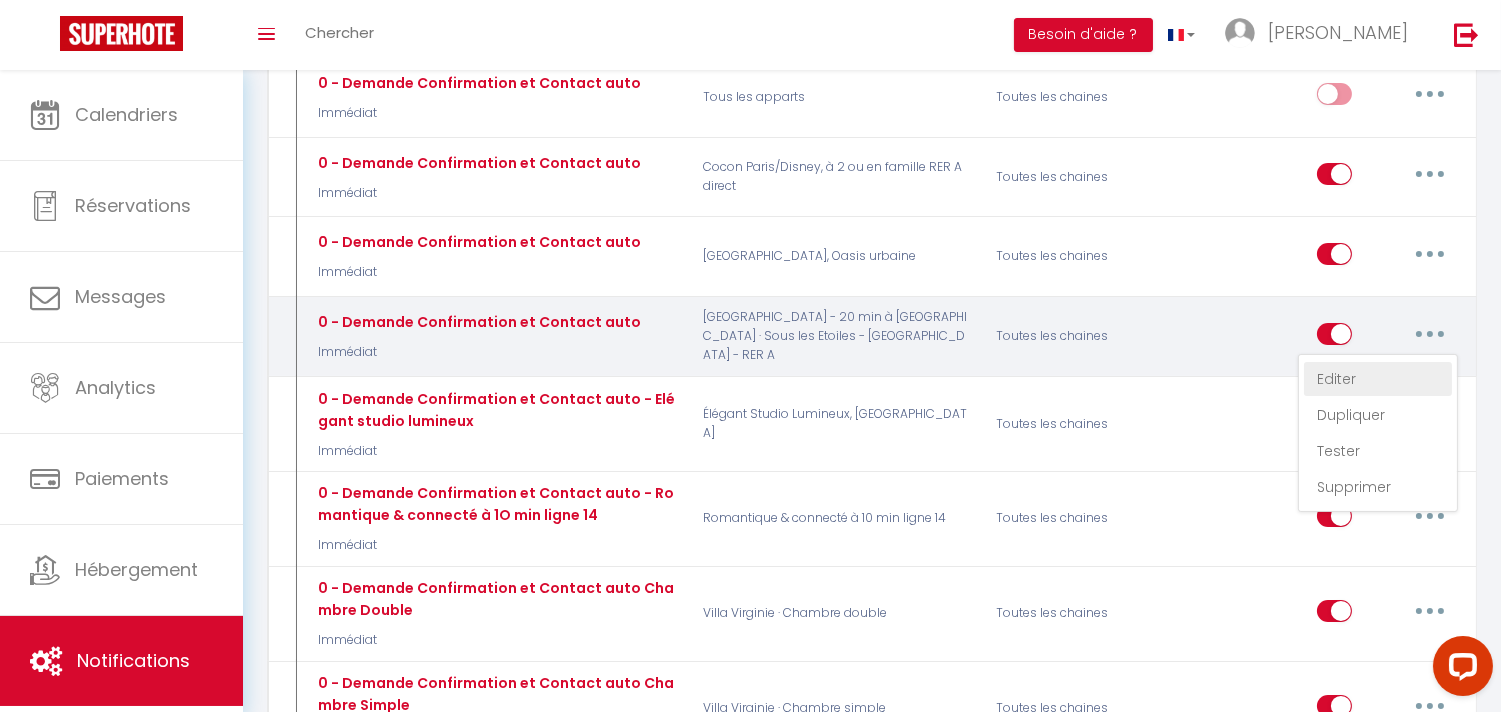 type on "0 - Demande Confirmation et Contact auto" 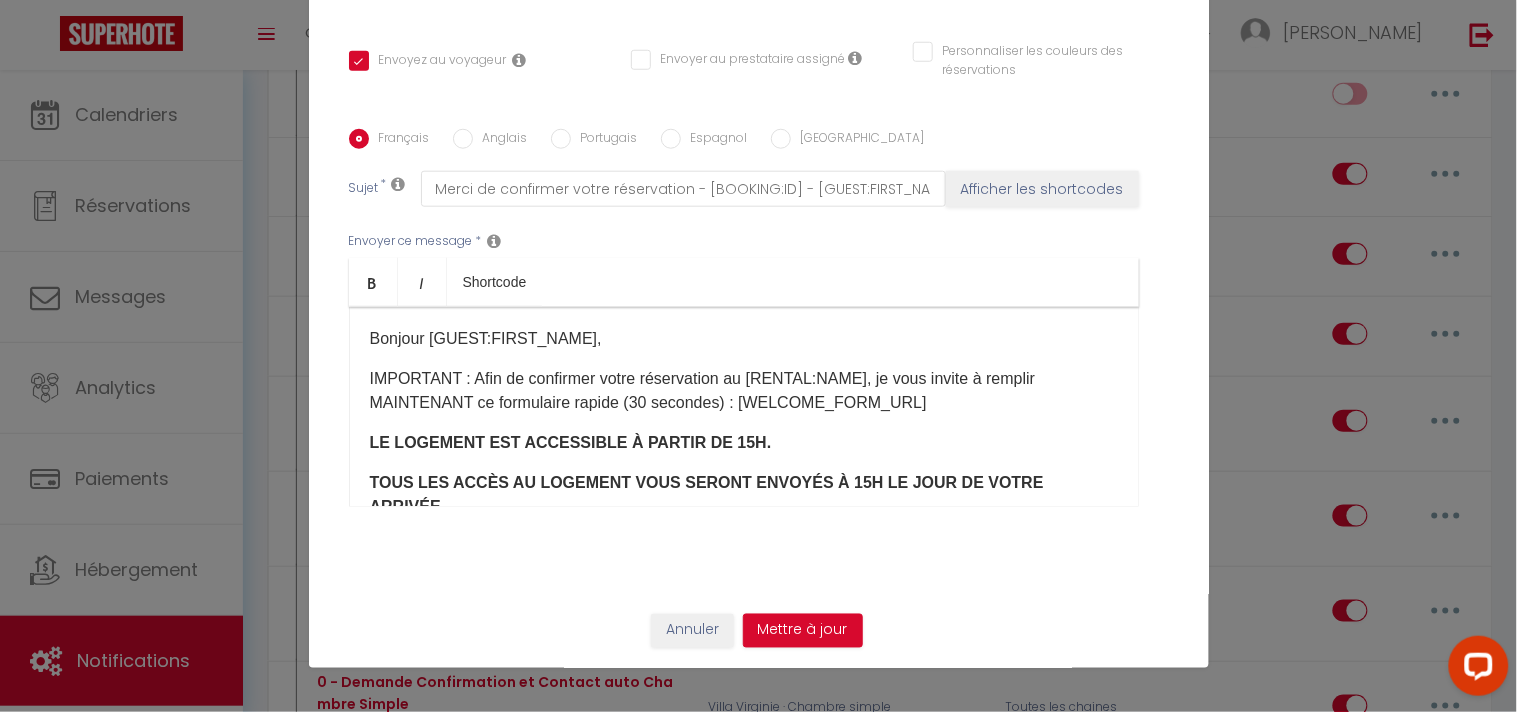 scroll, scrollTop: 0, scrollLeft: 0, axis: both 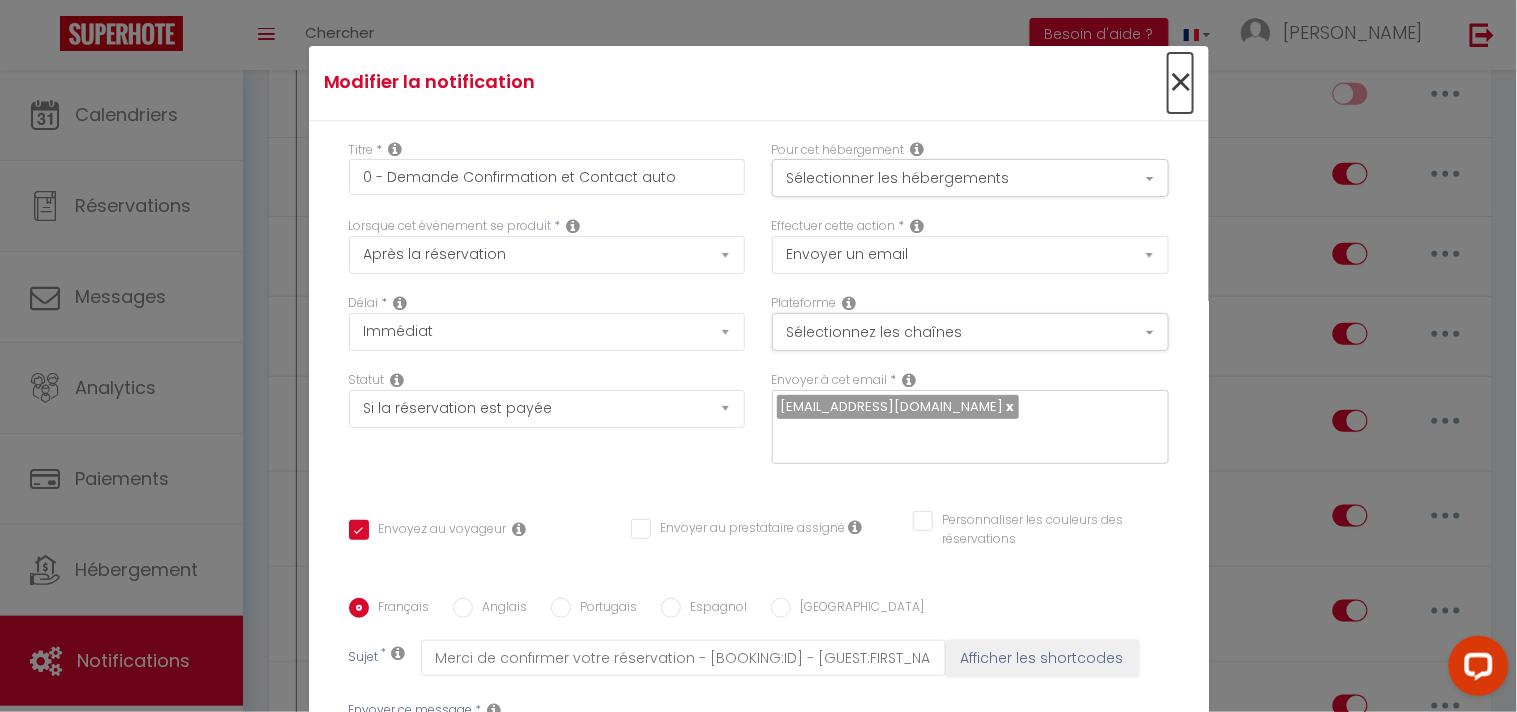 click on "×" at bounding box center (1180, 83) 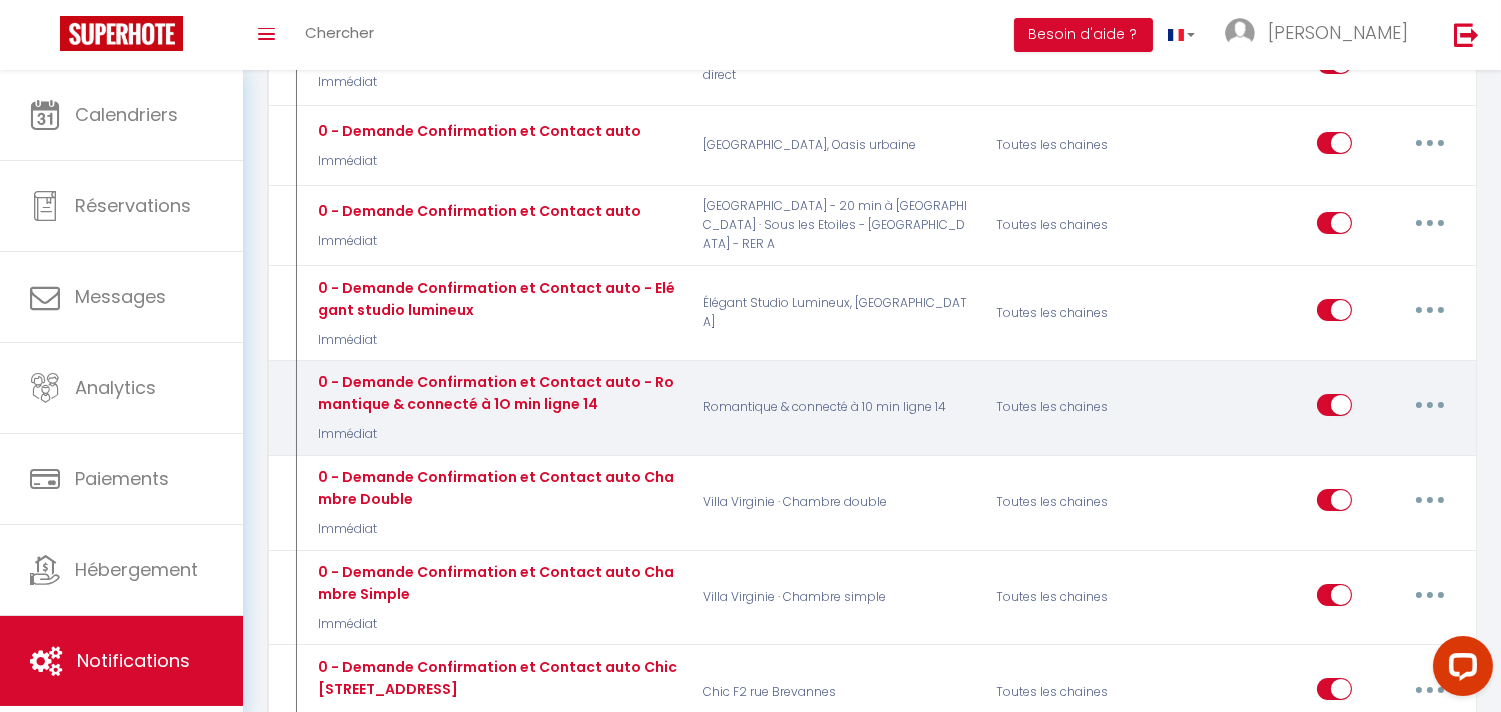 scroll, scrollTop: 514, scrollLeft: 0, axis: vertical 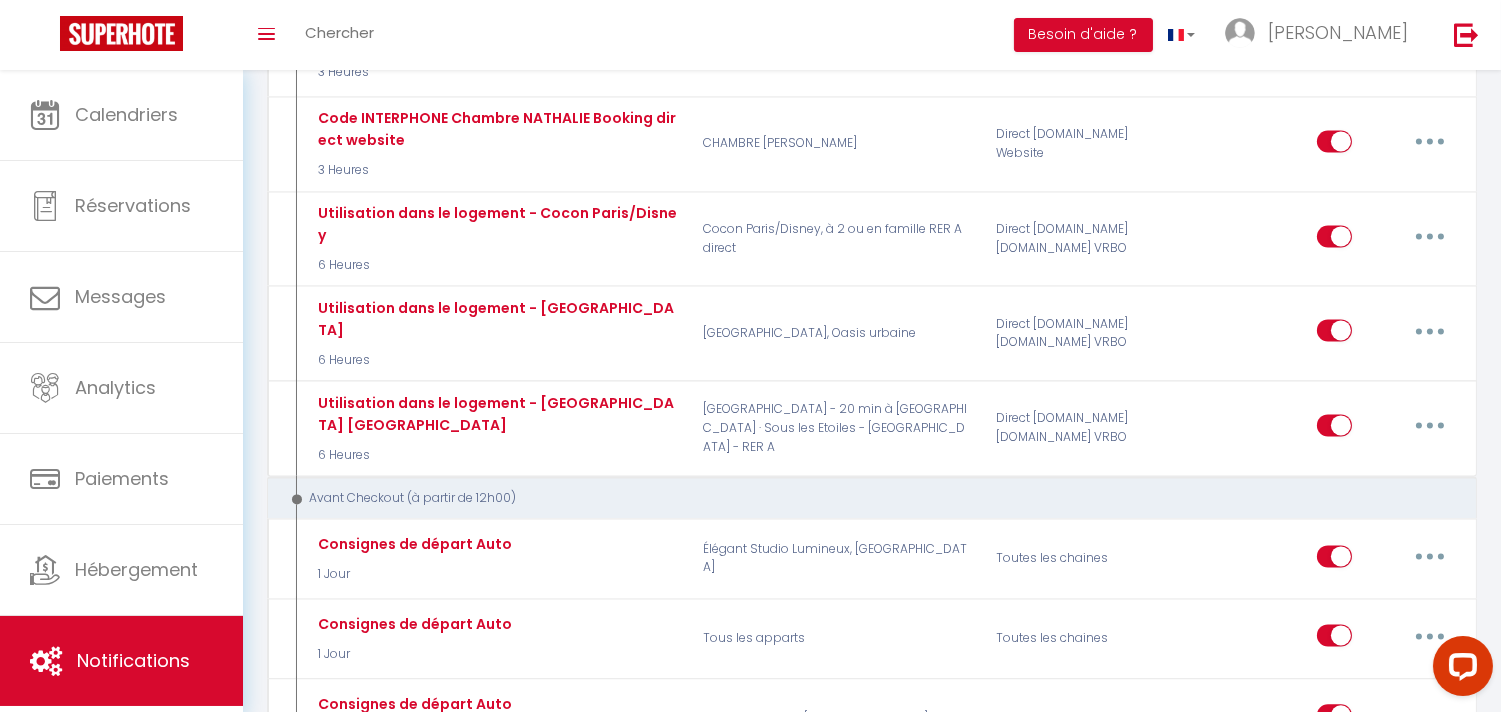 click at bounding box center (1430, 803) 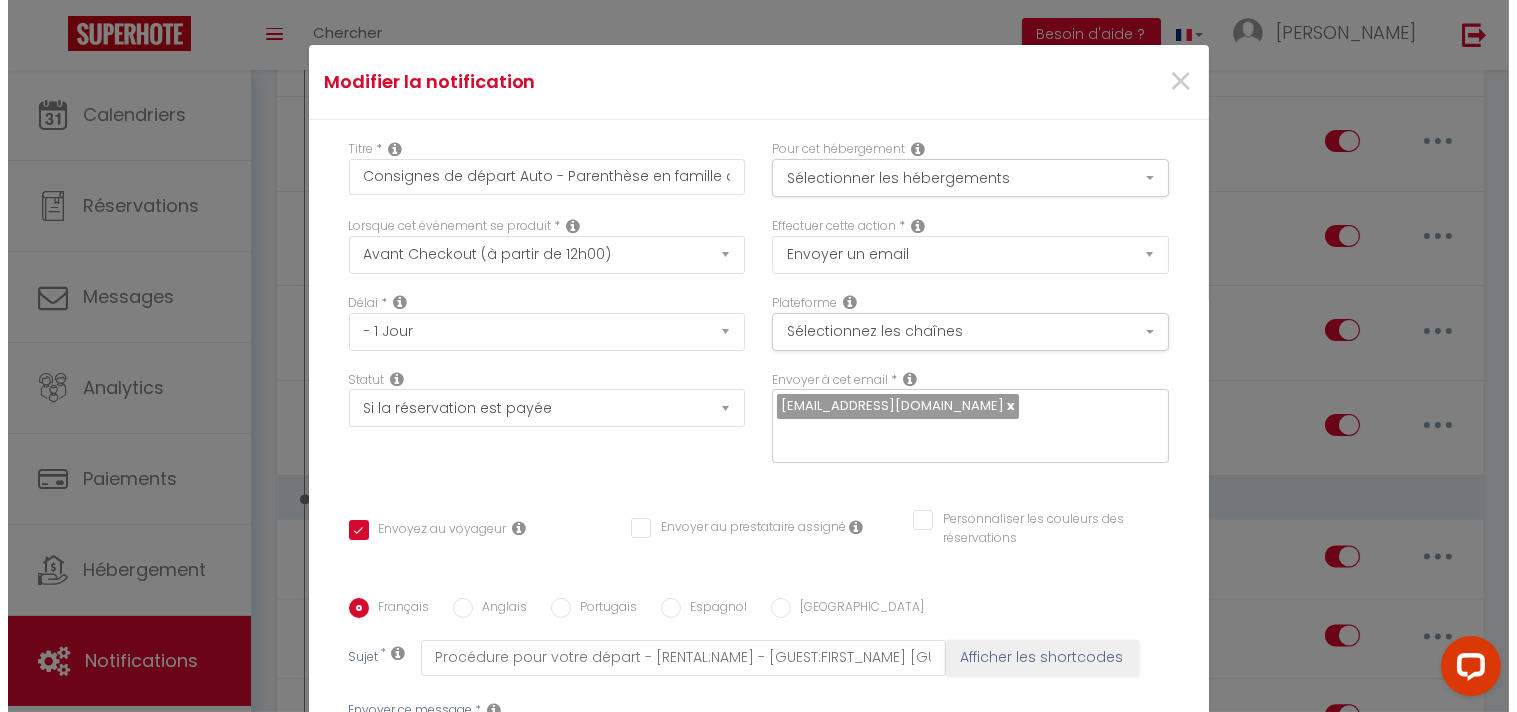 scroll, scrollTop: 7686, scrollLeft: 0, axis: vertical 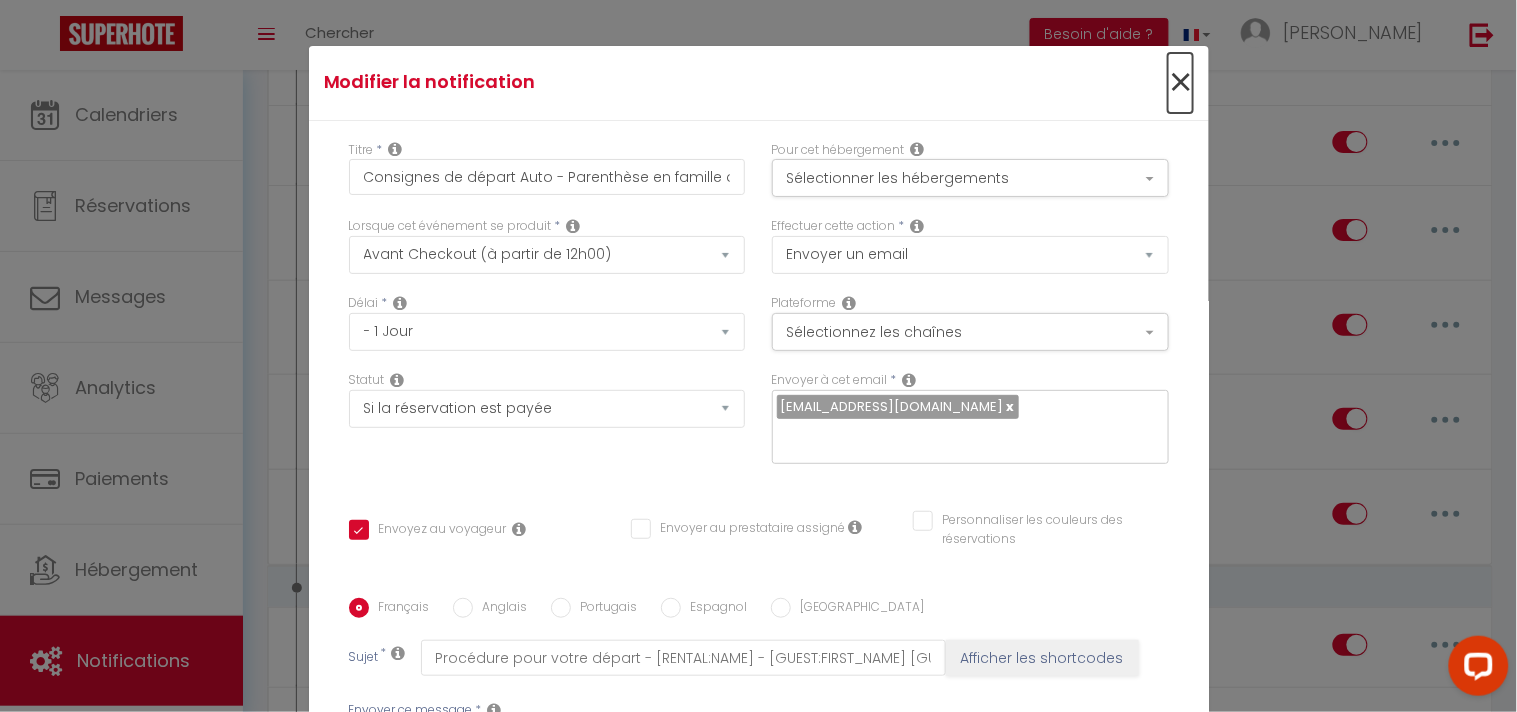 click on "×" at bounding box center [1180, 83] 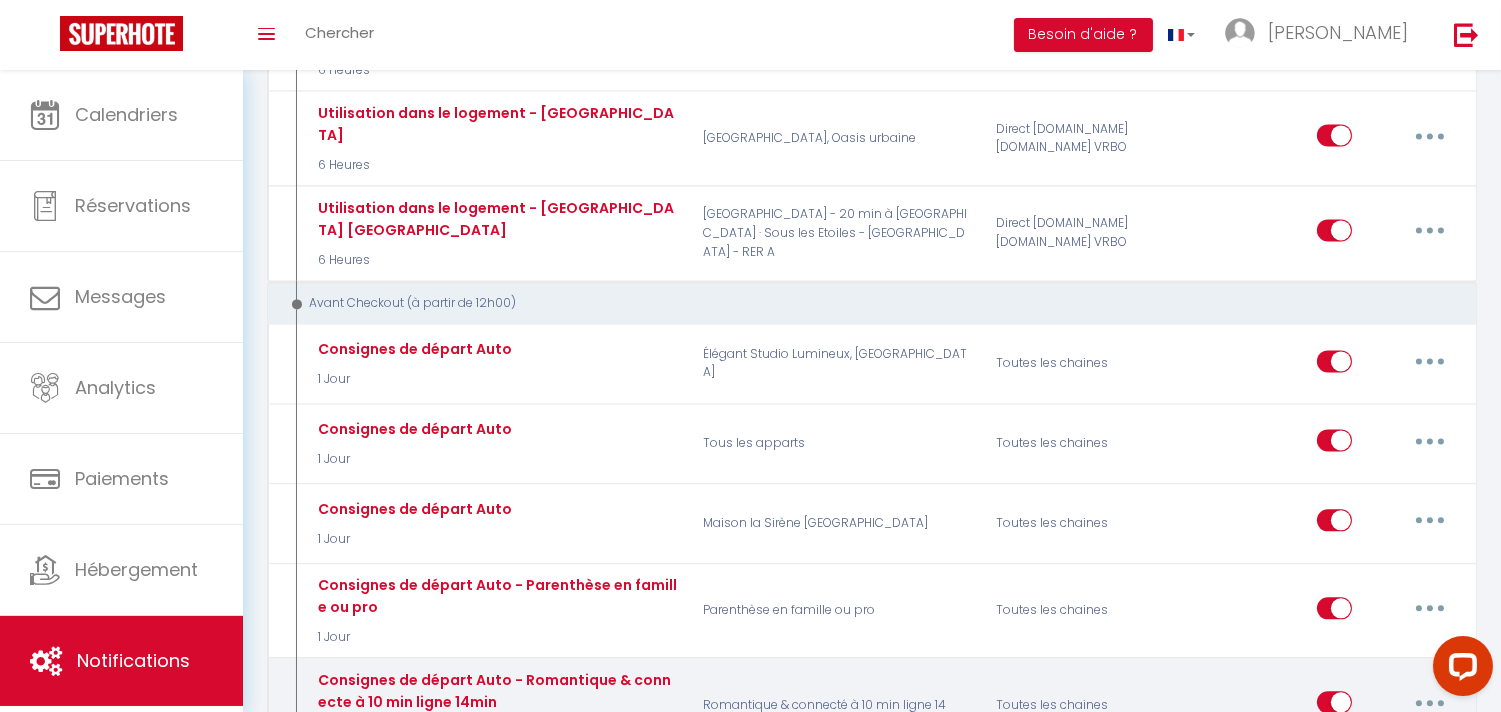 scroll, scrollTop: 7997, scrollLeft: 0, axis: vertical 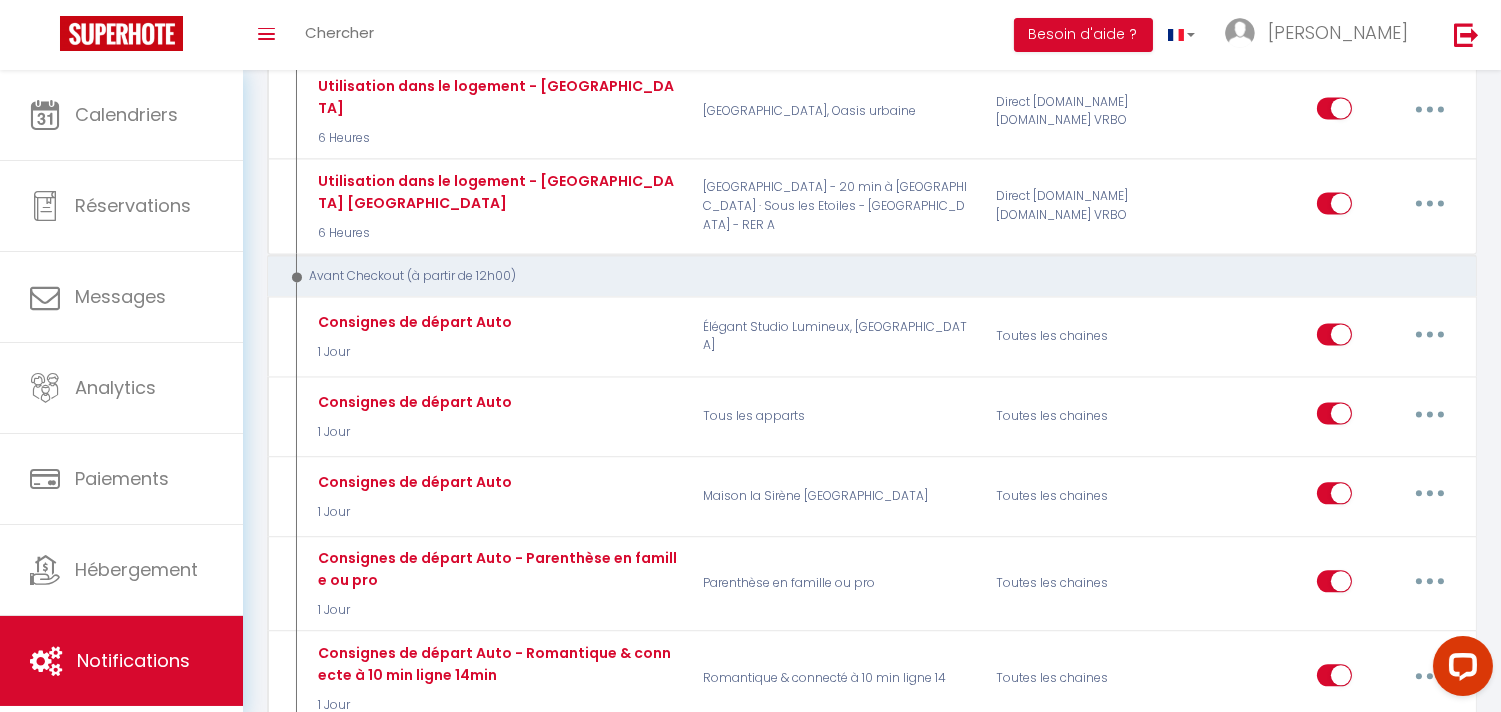 click at bounding box center (1430, 770) 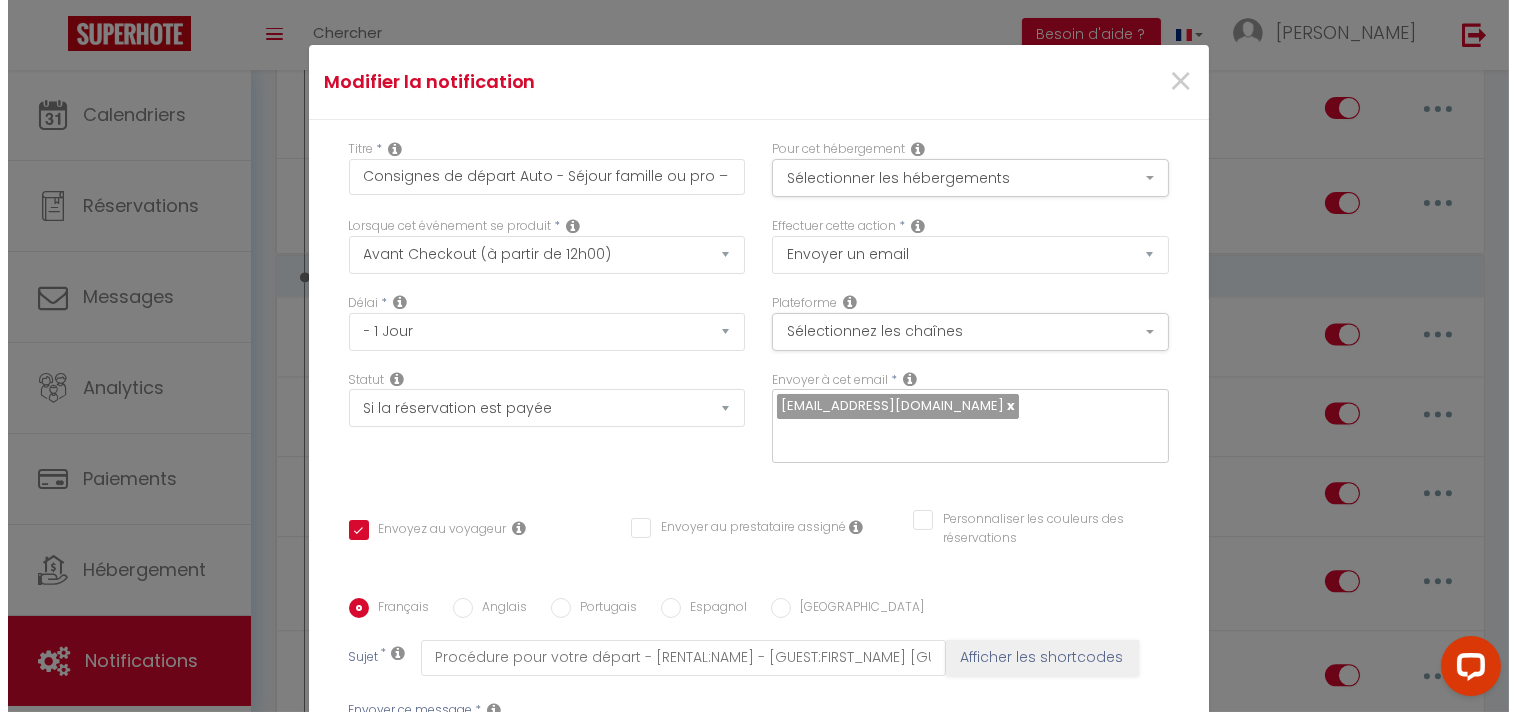 scroll, scrollTop: 7908, scrollLeft: 0, axis: vertical 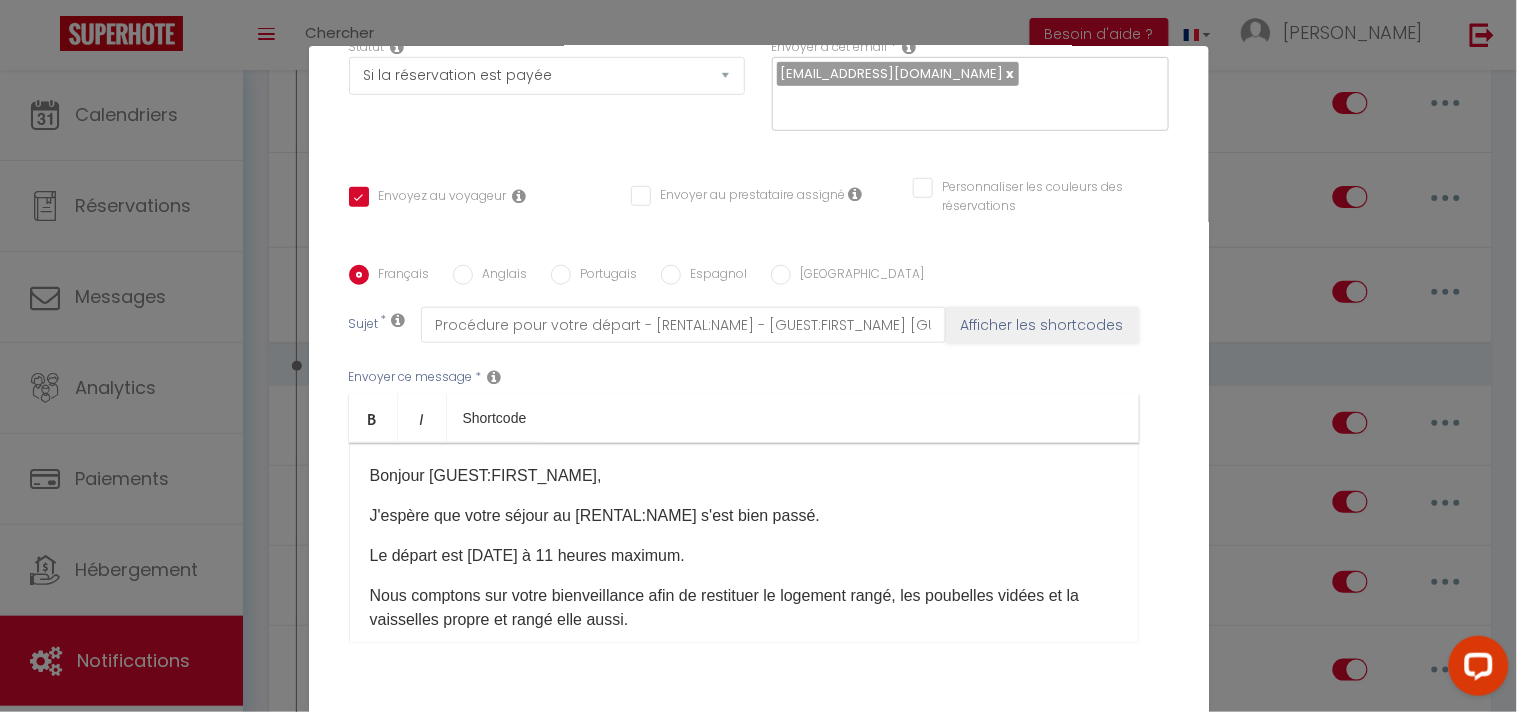 click on "Le départ est [DATE] à 11 heures maximum." at bounding box center (744, 556) 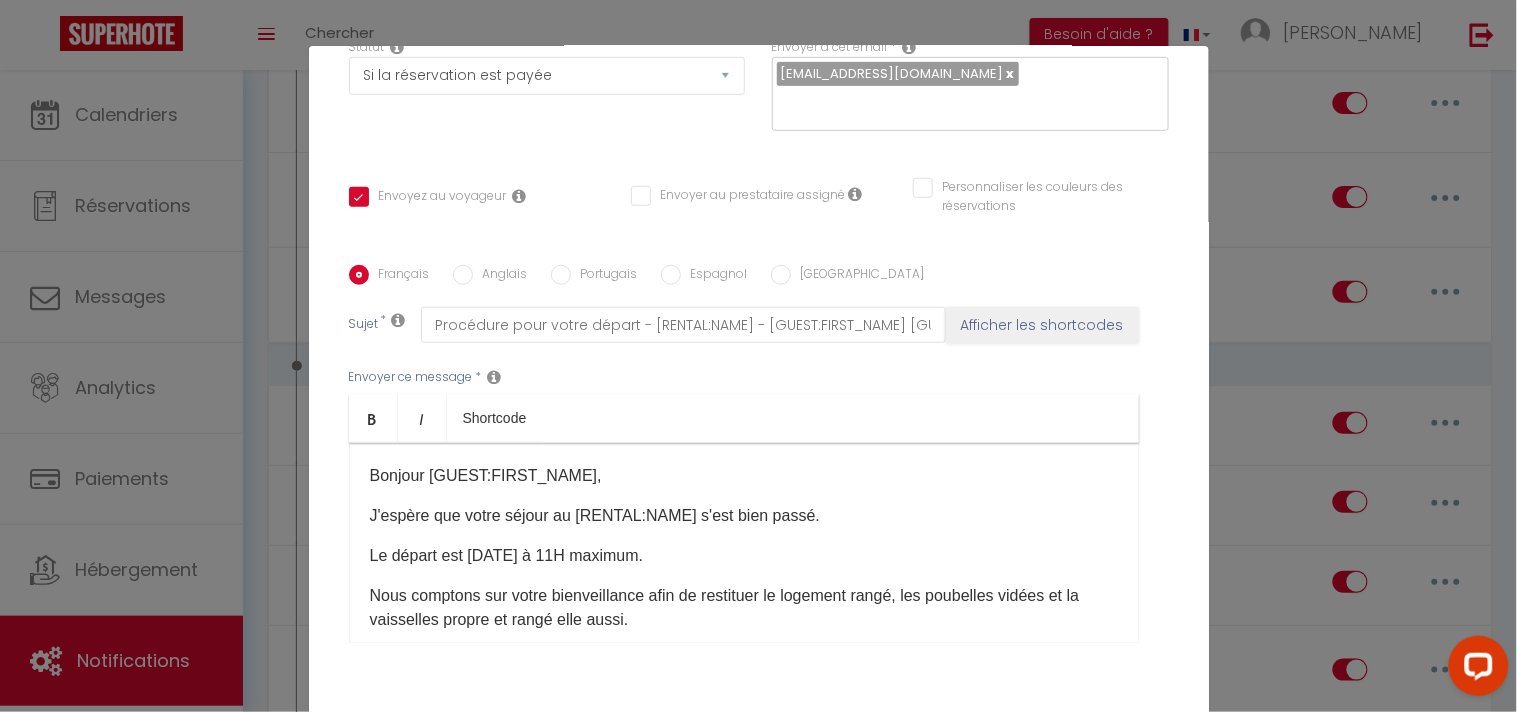 click on "Le départ est [DATE] à 11H maximum." at bounding box center [744, 556] 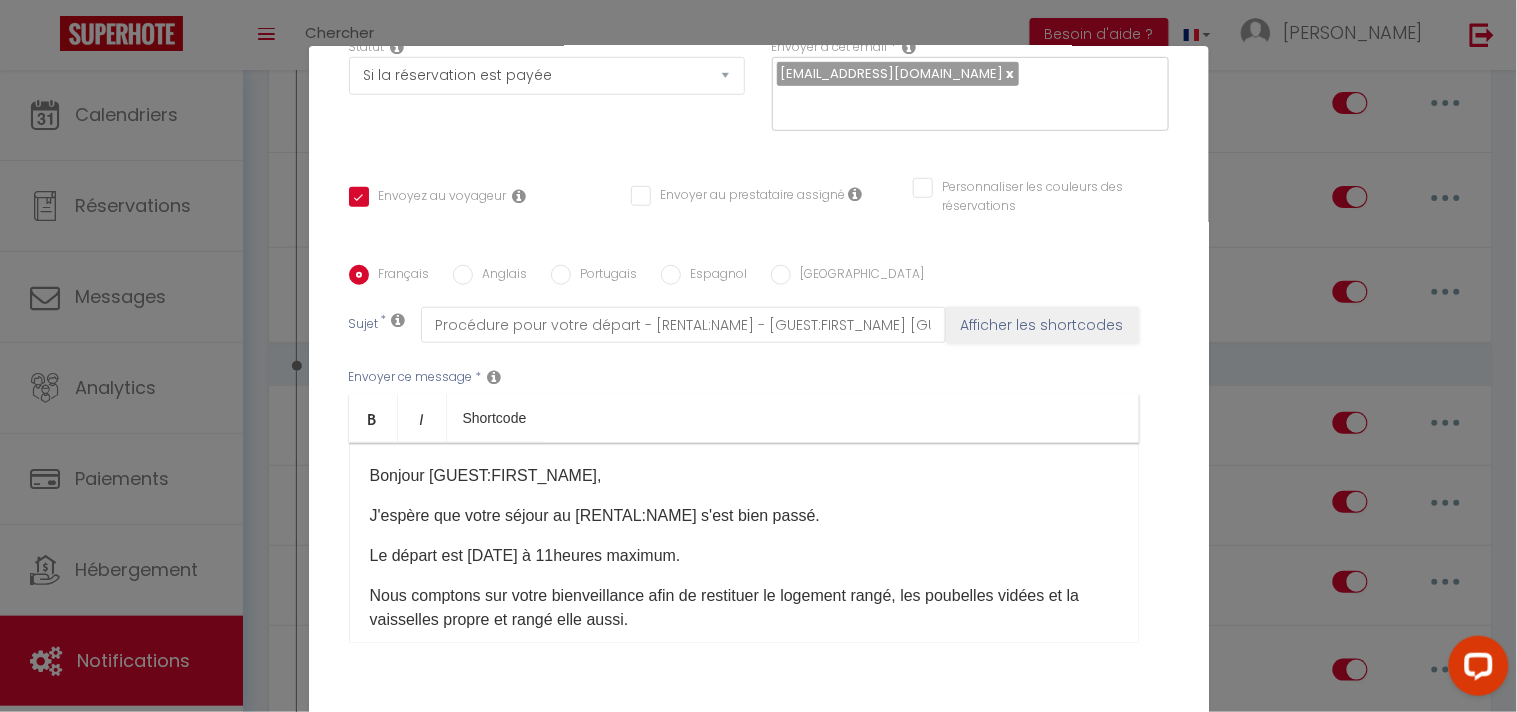 click on "Le départ est [DATE] à 11heures maximum." at bounding box center (744, 556) 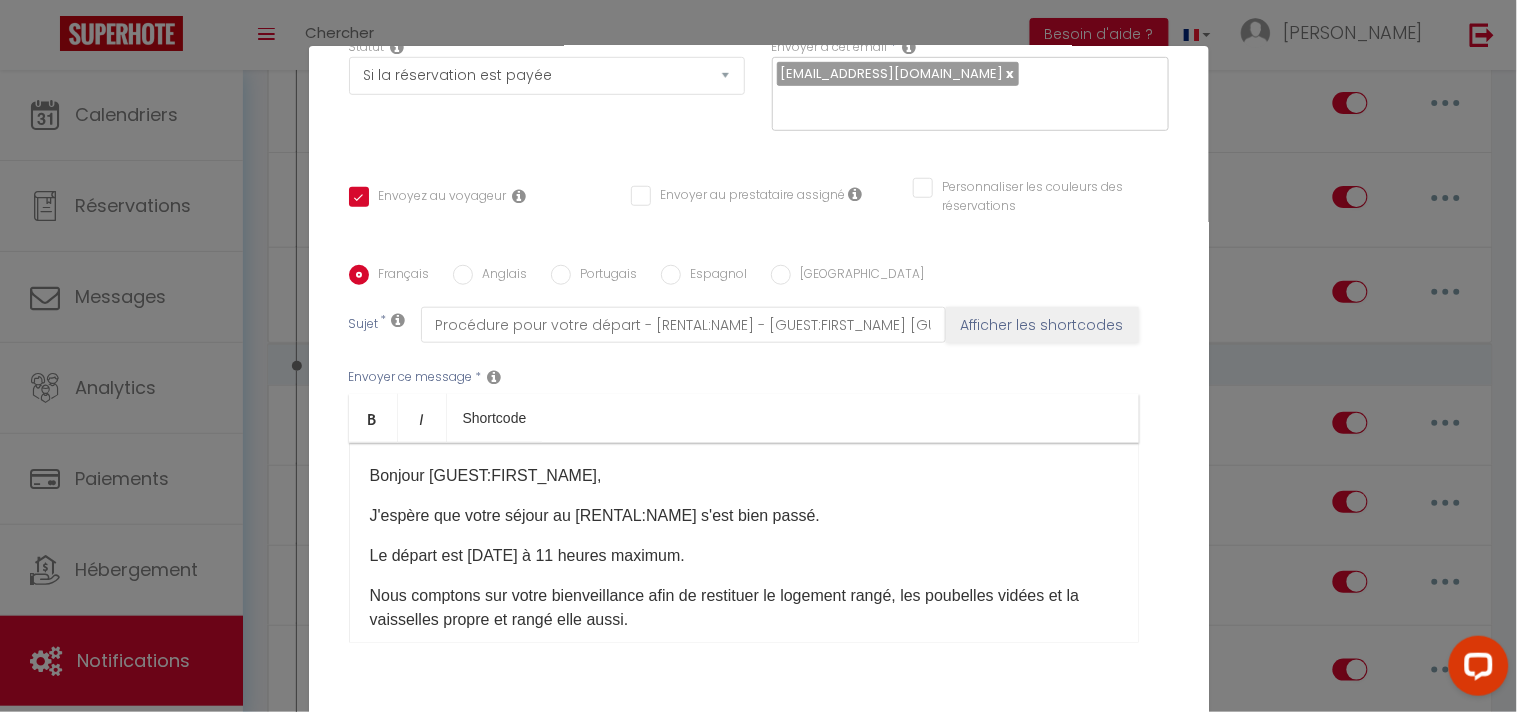click on "Le départ est [DATE] à 11 heures maximum." at bounding box center (744, 556) 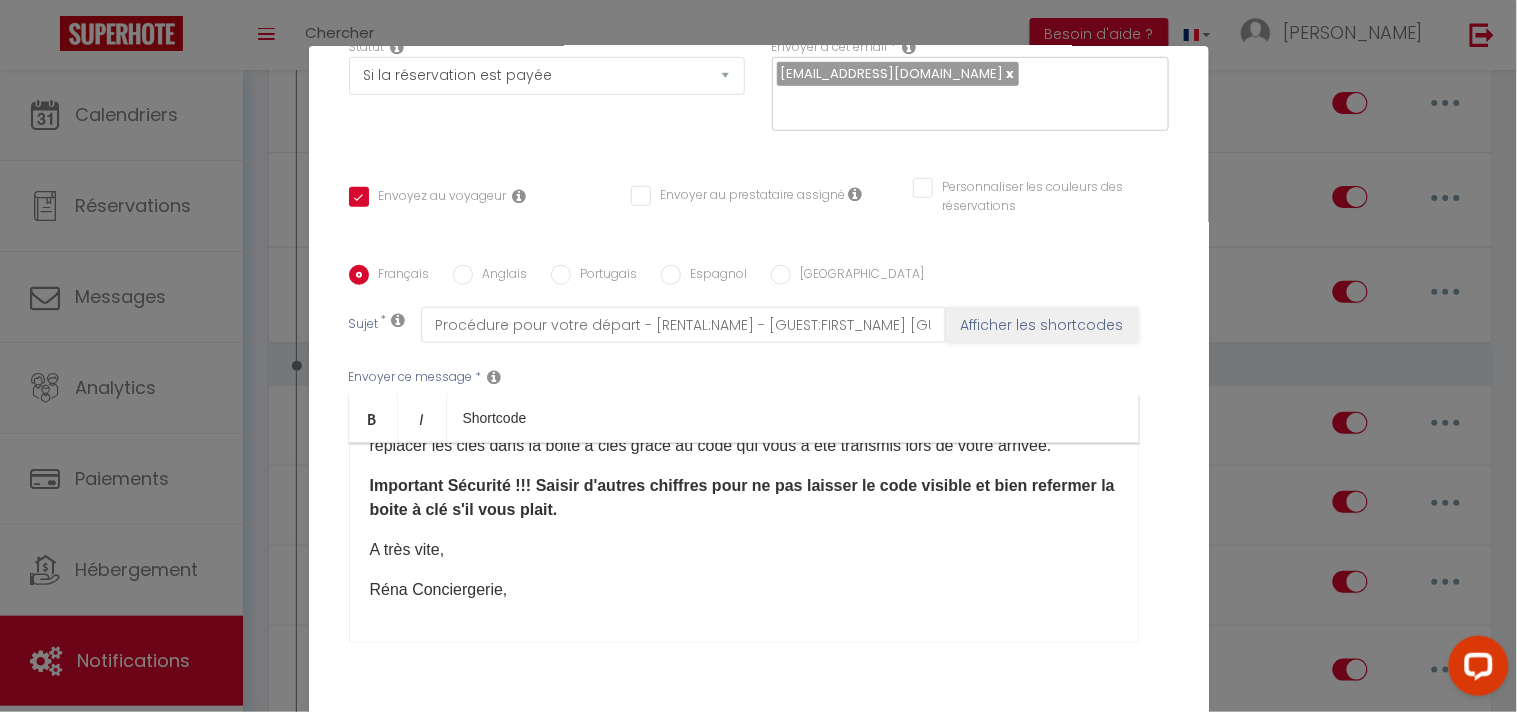 scroll, scrollTop: 302, scrollLeft: 0, axis: vertical 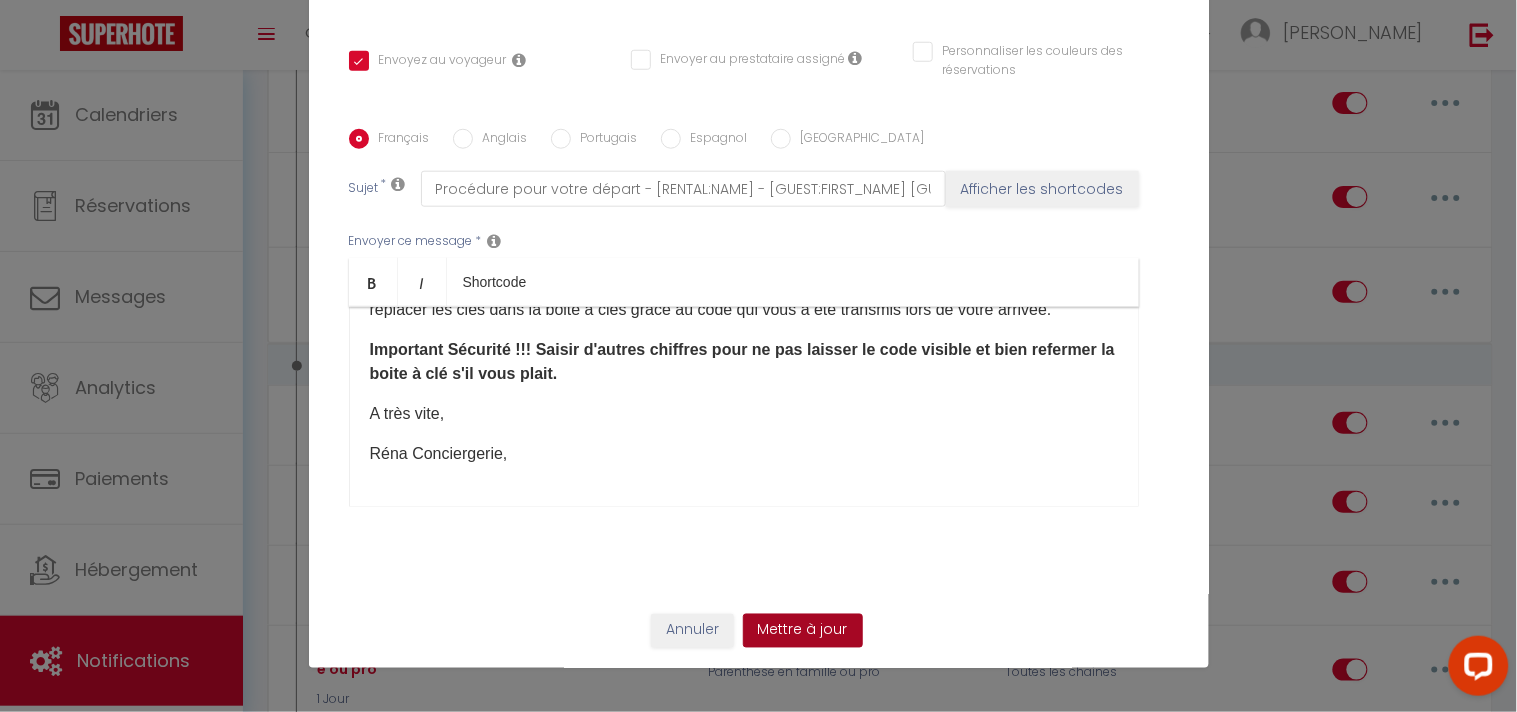 click on "Mettre à jour" at bounding box center [803, 631] 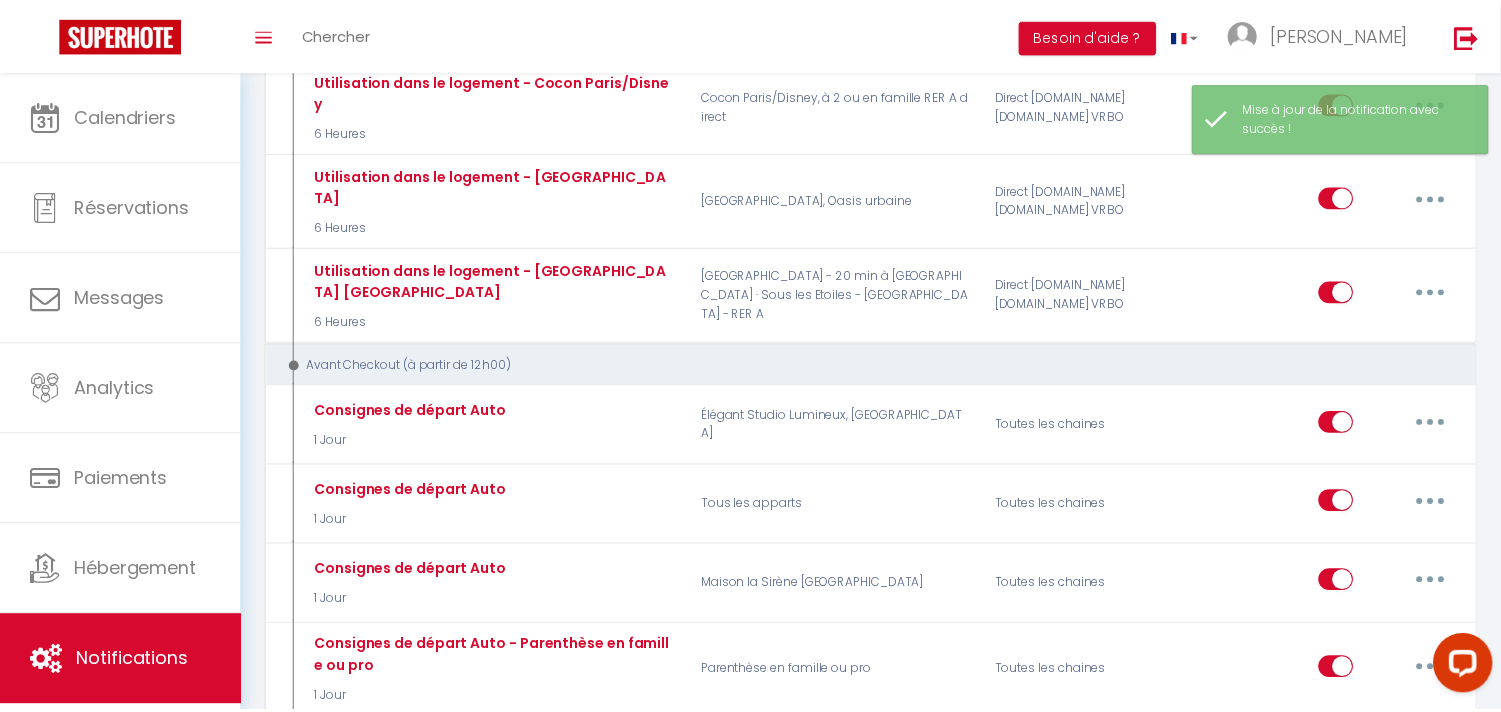 scroll, scrollTop: 7997, scrollLeft: 0, axis: vertical 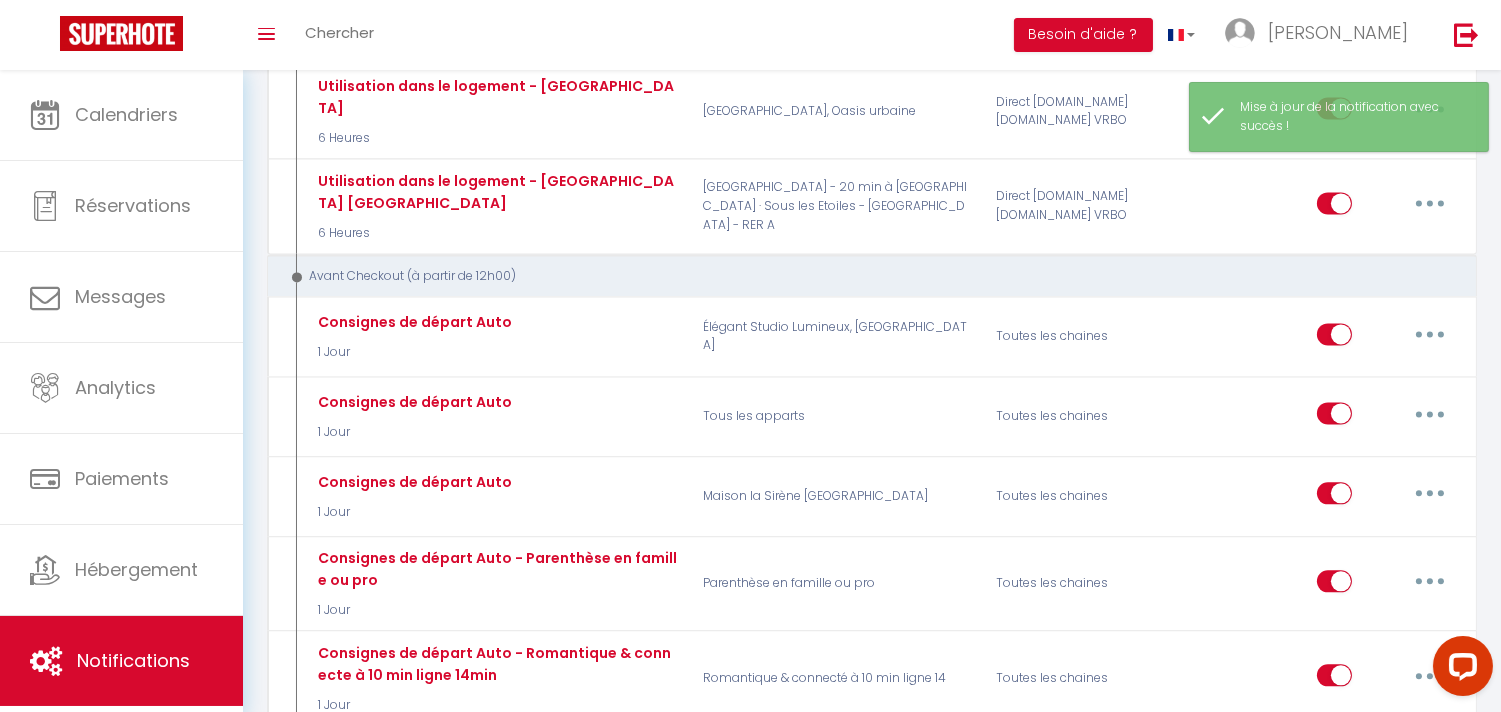 click at bounding box center [1430, 770] 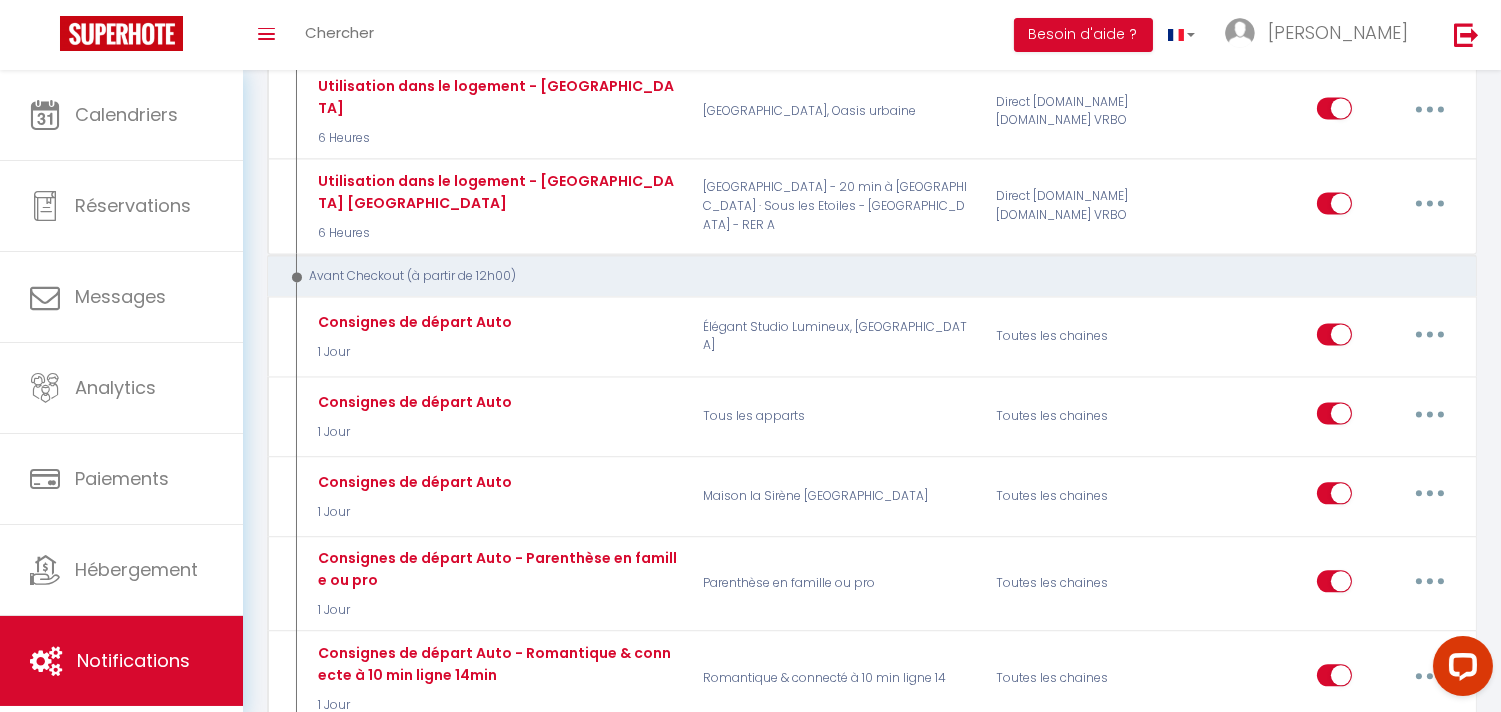 click on "Editer" at bounding box center (1378, 816) 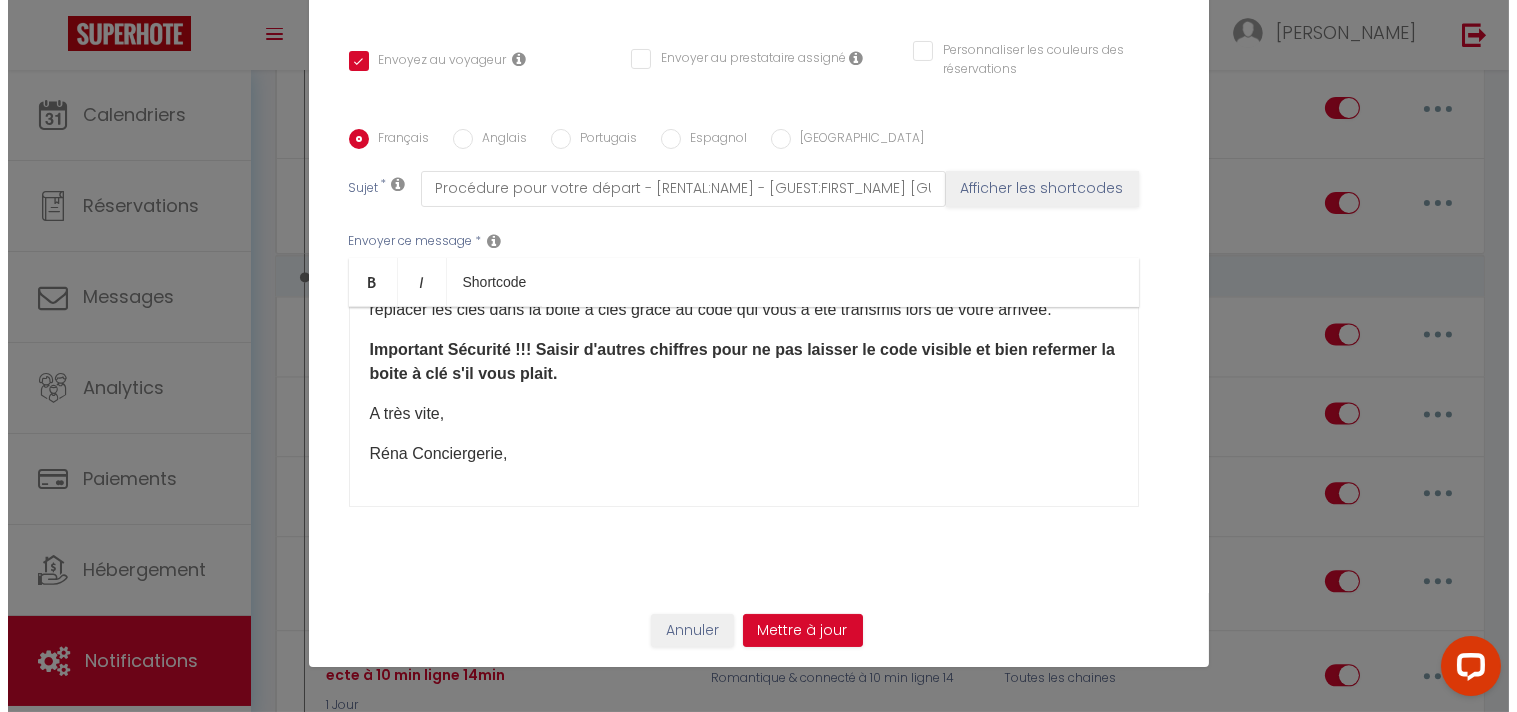 scroll, scrollTop: 7908, scrollLeft: 0, axis: vertical 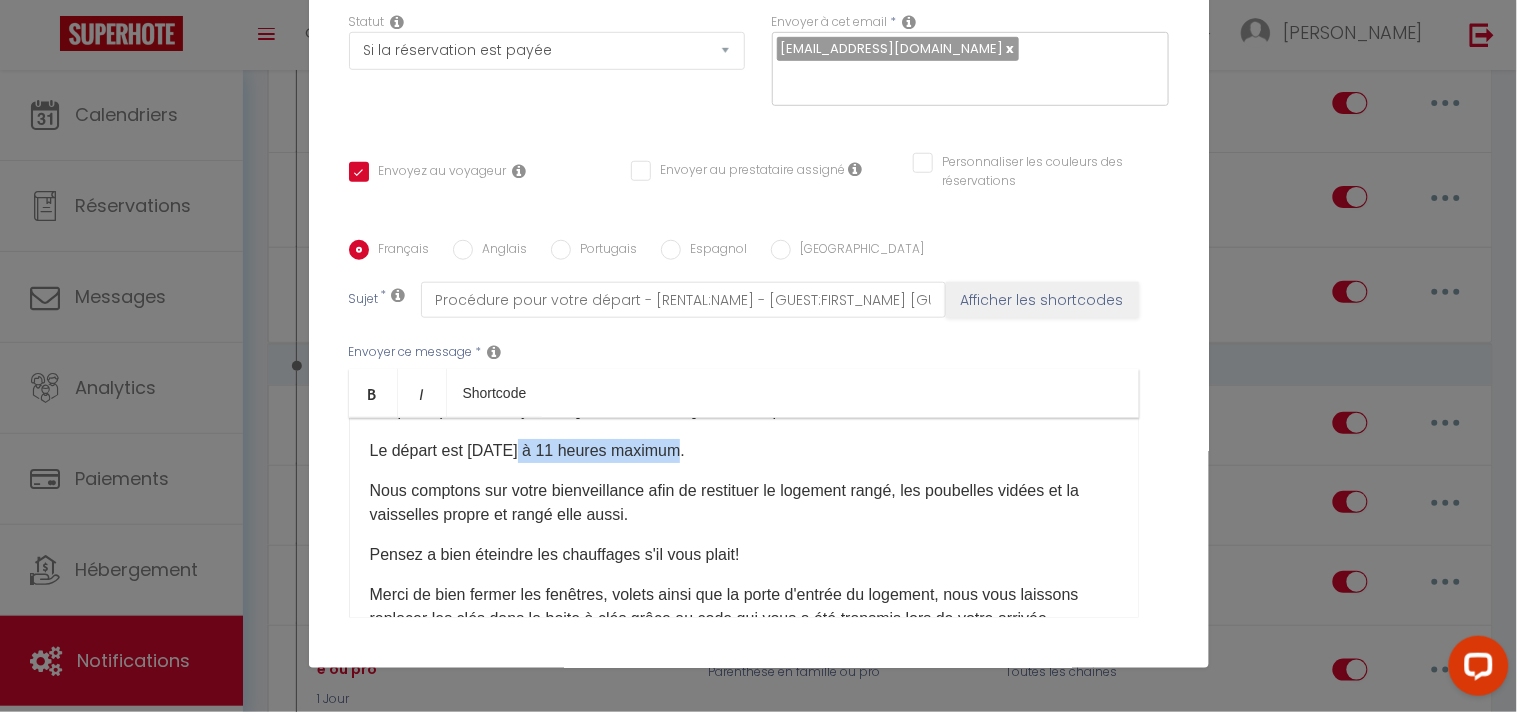 drag, startPoint x: 516, startPoint y: 453, endPoint x: 675, endPoint y: 457, distance: 159.05031 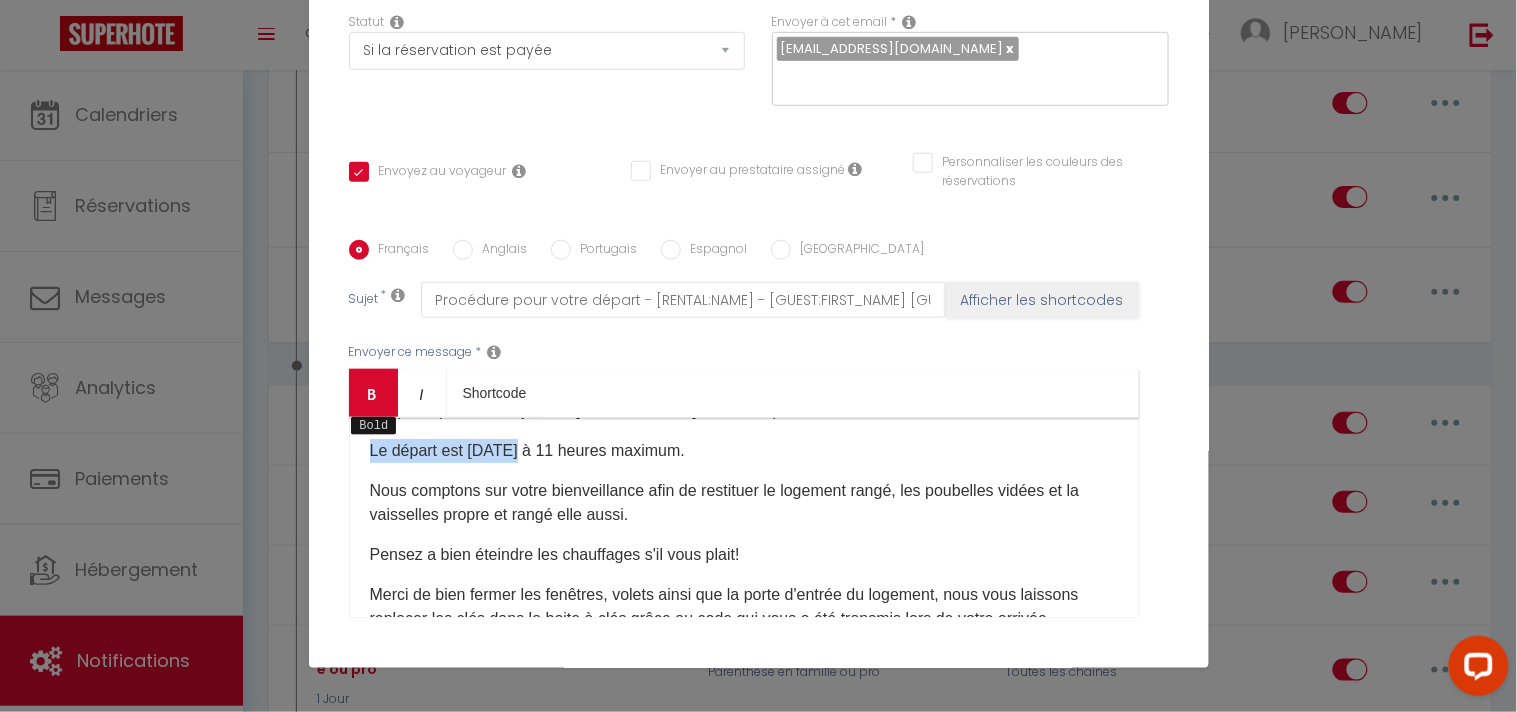 click at bounding box center (373, 394) 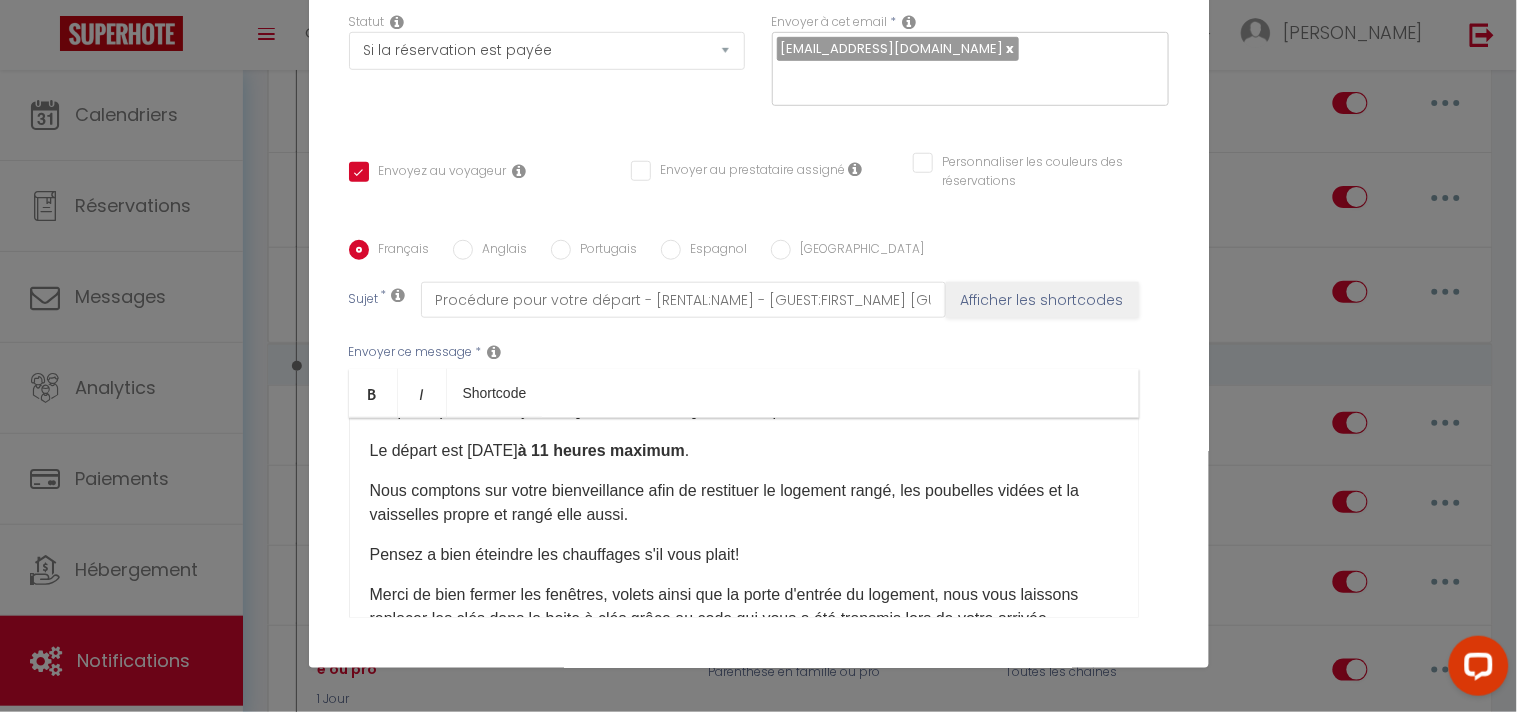 click on "Bonjour [GUEST:FIRST_NAME],
J'espère que votre séjour au [RENTAL:NAME] s'est bien passé.
Le départ est [DATE]  à 11 heures maximum .
Nous comptons sur votre bienveillance afin de restituer le logement rangé, les poubelles vidées et la vaisselles propre et rangé elle aussi. Pensez a bien éteindre les chauffages s'il vous plait​!​
Merci de bien fermer les fenêtres, volets ainsi que la porte d'entrée du logement, nous vous laissons replacer les clés dans la boite à clés grâce au code qui vous a été transmis lors de votre arrivée. ​ Important Sécurité !!! Saisir d'autres chiffres pour ne pas laisser le code visible et bien refermer la boite à clé s'il vous plait. ​ ​
A très vite,
[PERSON_NAME] Conciergerie," at bounding box center [744, 518] 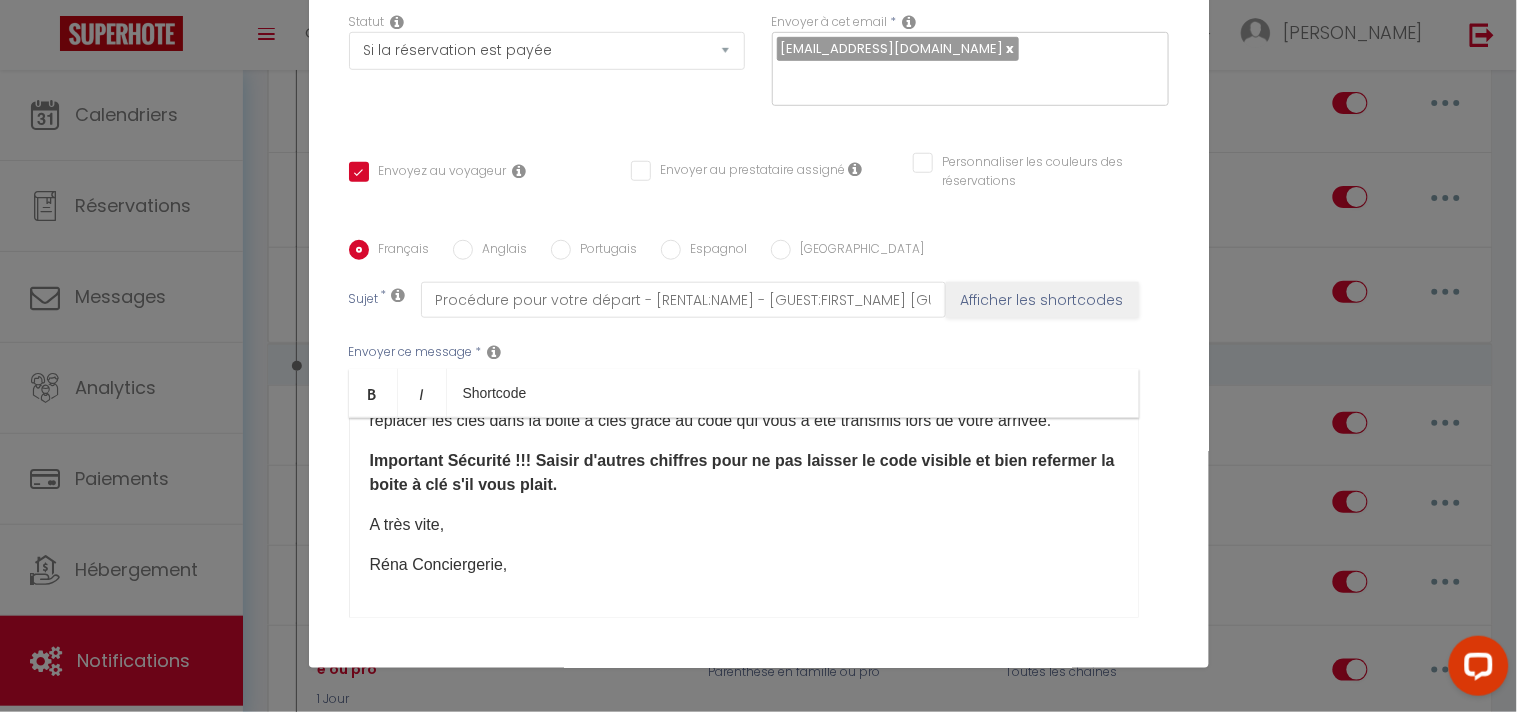 scroll, scrollTop: 302, scrollLeft: 0, axis: vertical 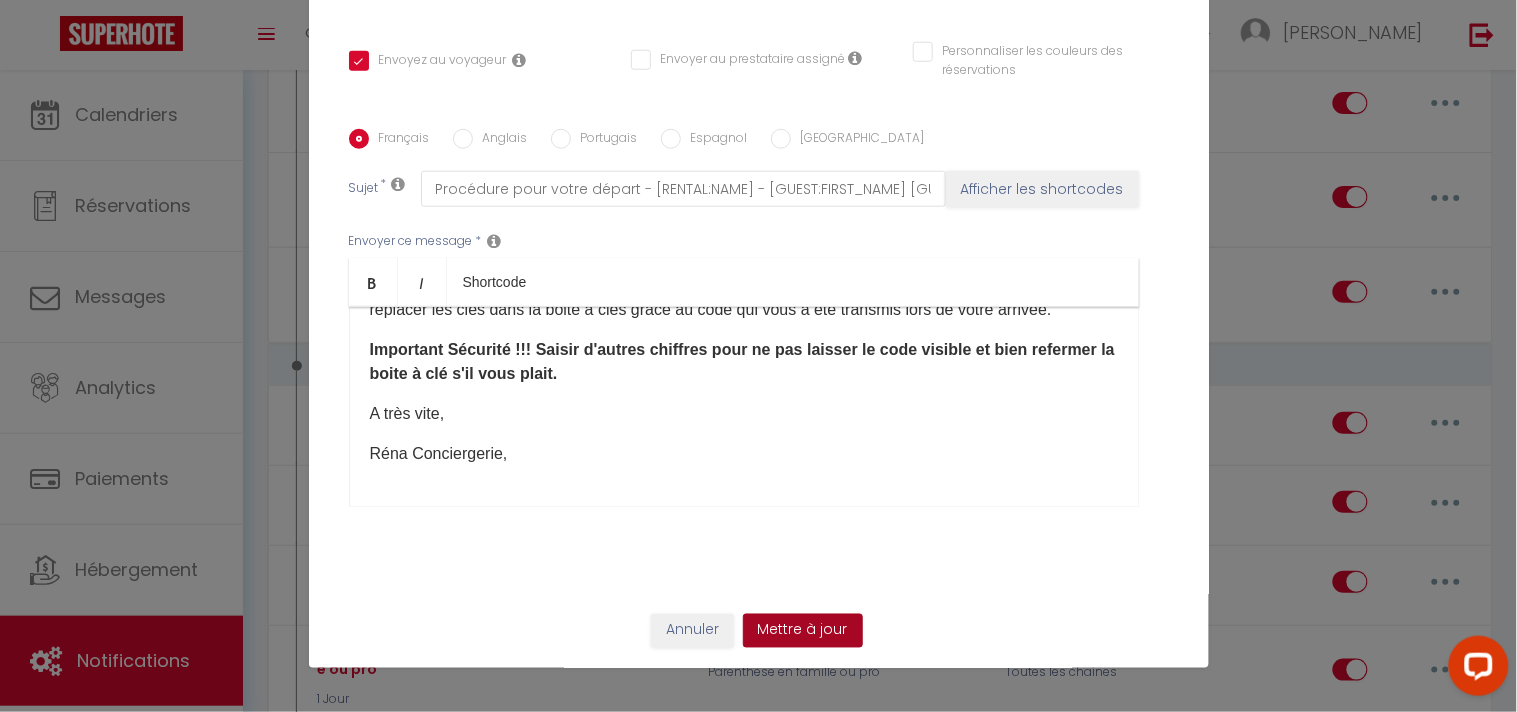 click on "Mettre à jour" at bounding box center (803, 631) 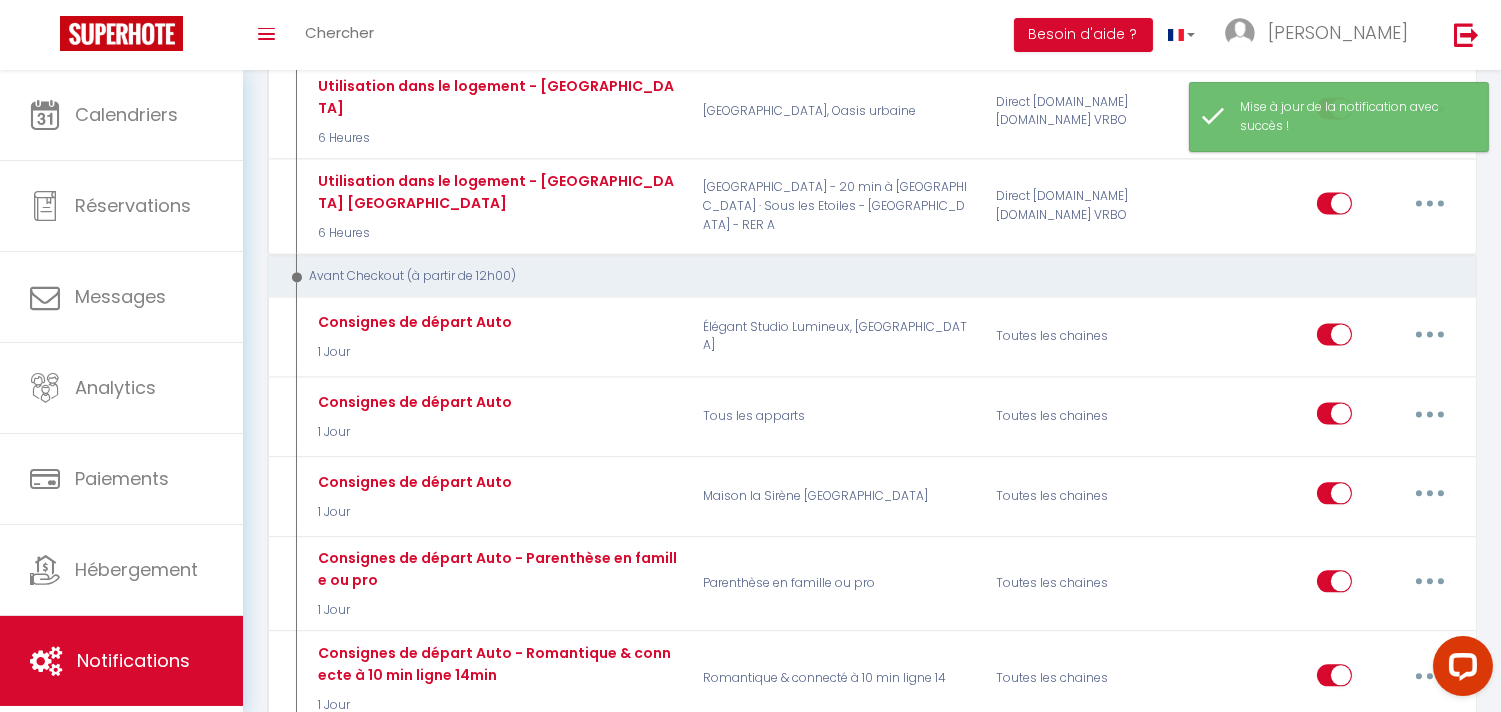 scroll, scrollTop: 7664, scrollLeft: 0, axis: vertical 